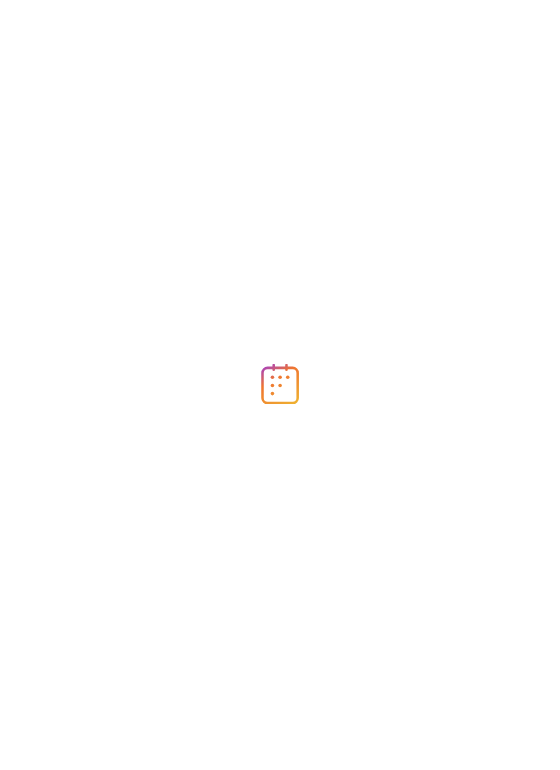 scroll, scrollTop: 0, scrollLeft: 0, axis: both 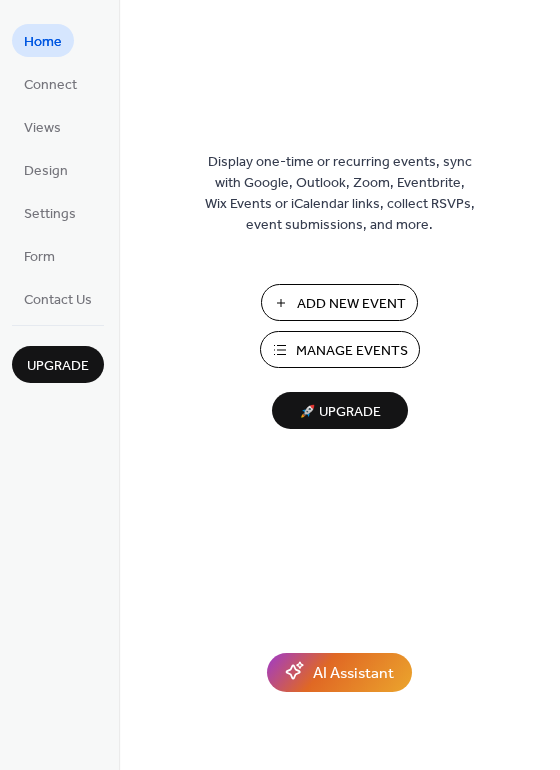 click on "Manage Events" at bounding box center (352, 351) 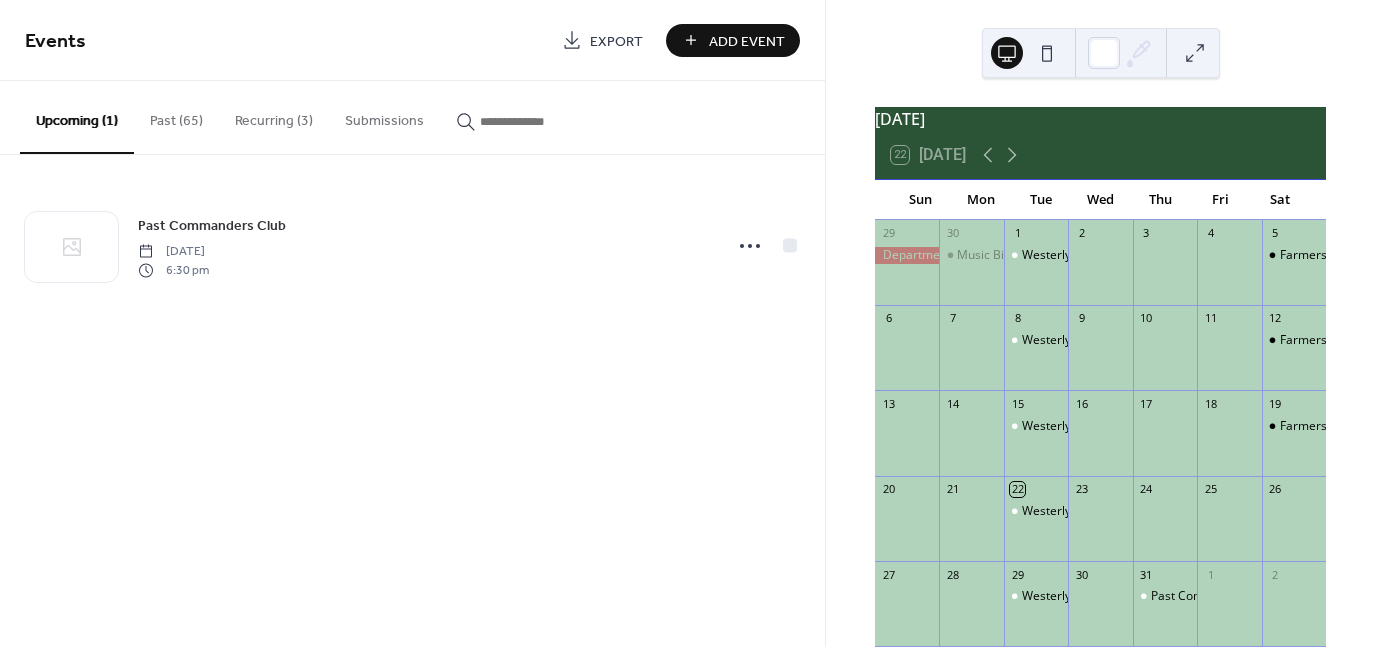 scroll, scrollTop: 0, scrollLeft: 0, axis: both 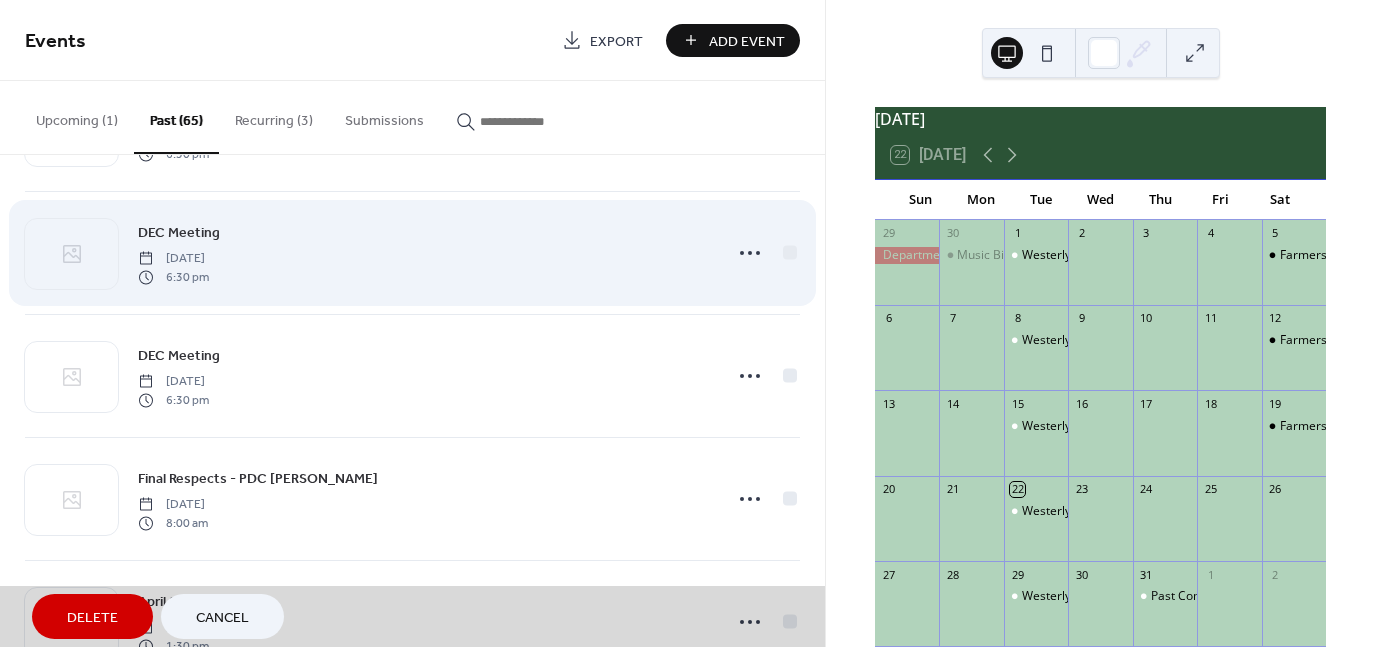 click on "DEC Meeting [DATE] 6:30 pm" at bounding box center [412, 252] 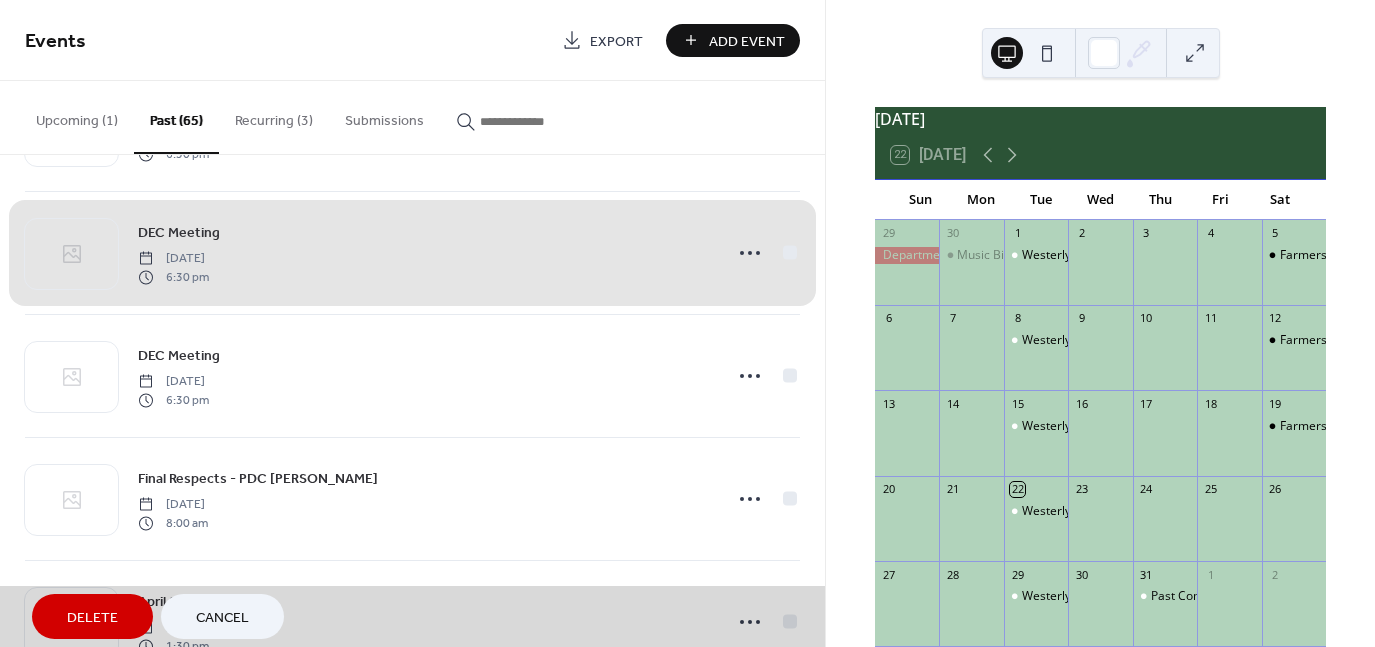 click on "DEC Meeting [DATE] 6:30 pm" at bounding box center (412, 252) 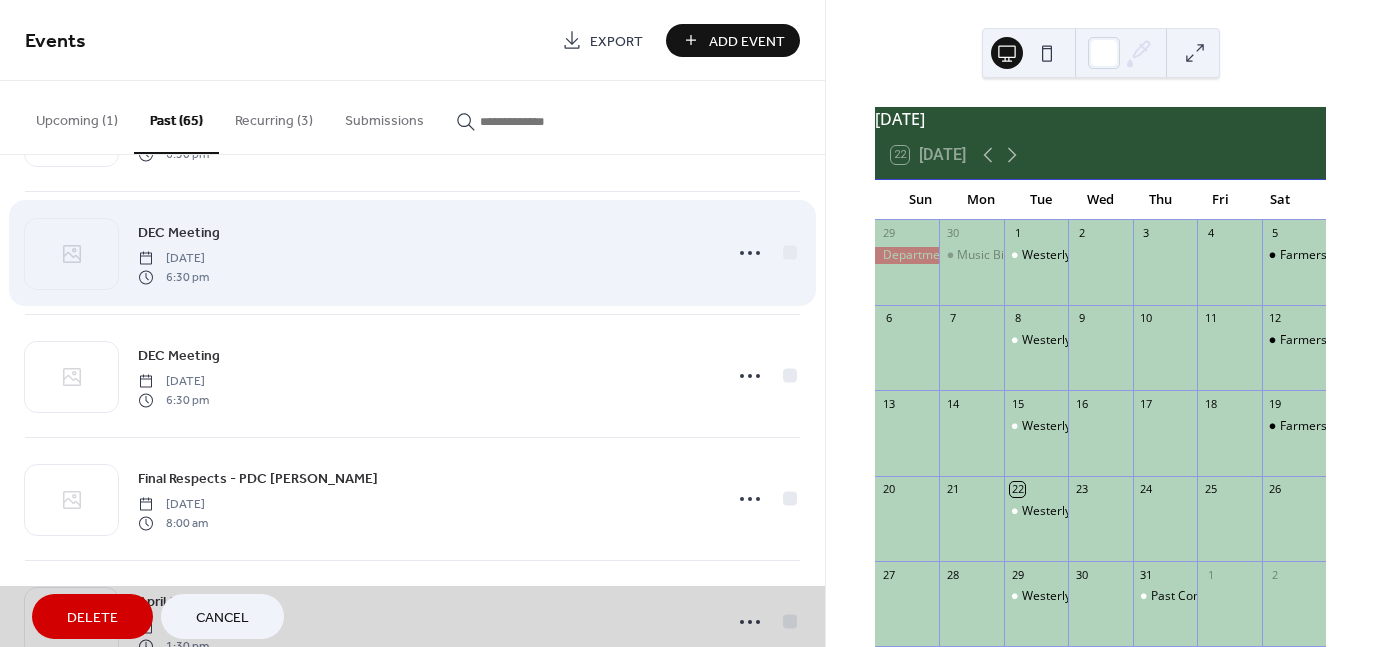 click on "DEC Meeting [DATE] 6:30 pm" at bounding box center [412, 252] 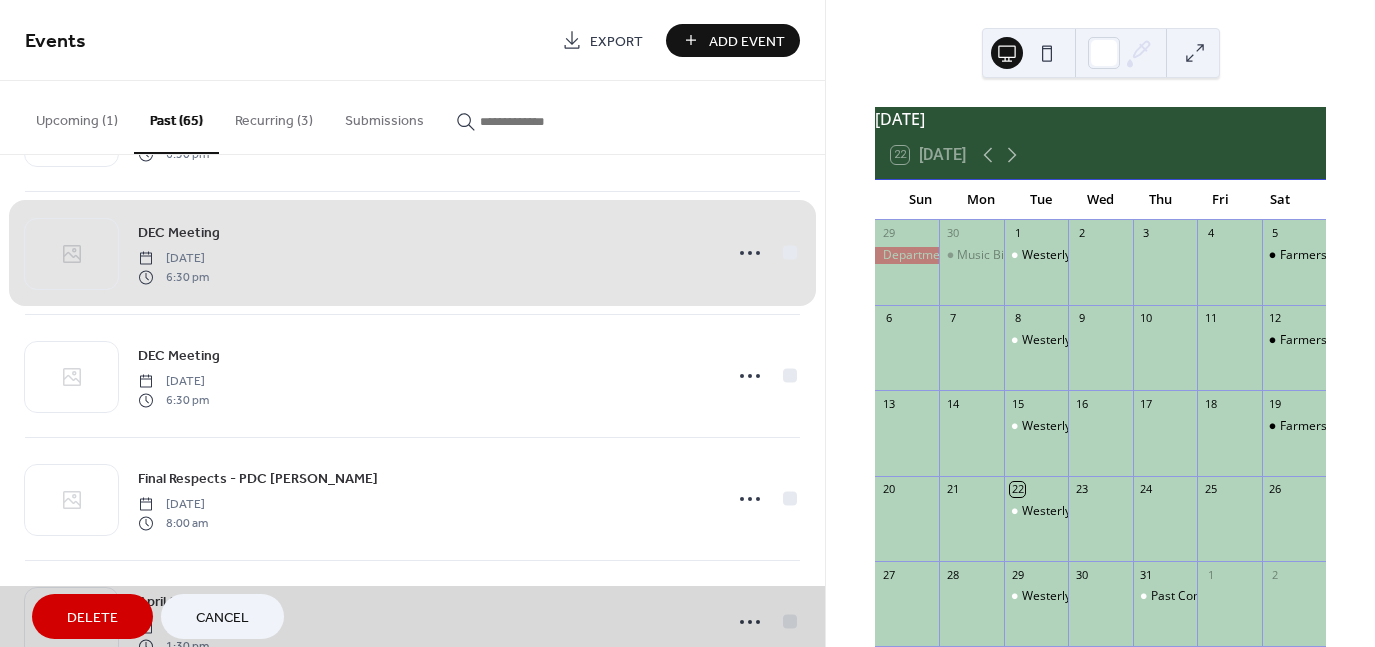 click on "DEC Meeting [DATE] 6:30 pm" at bounding box center [412, 252] 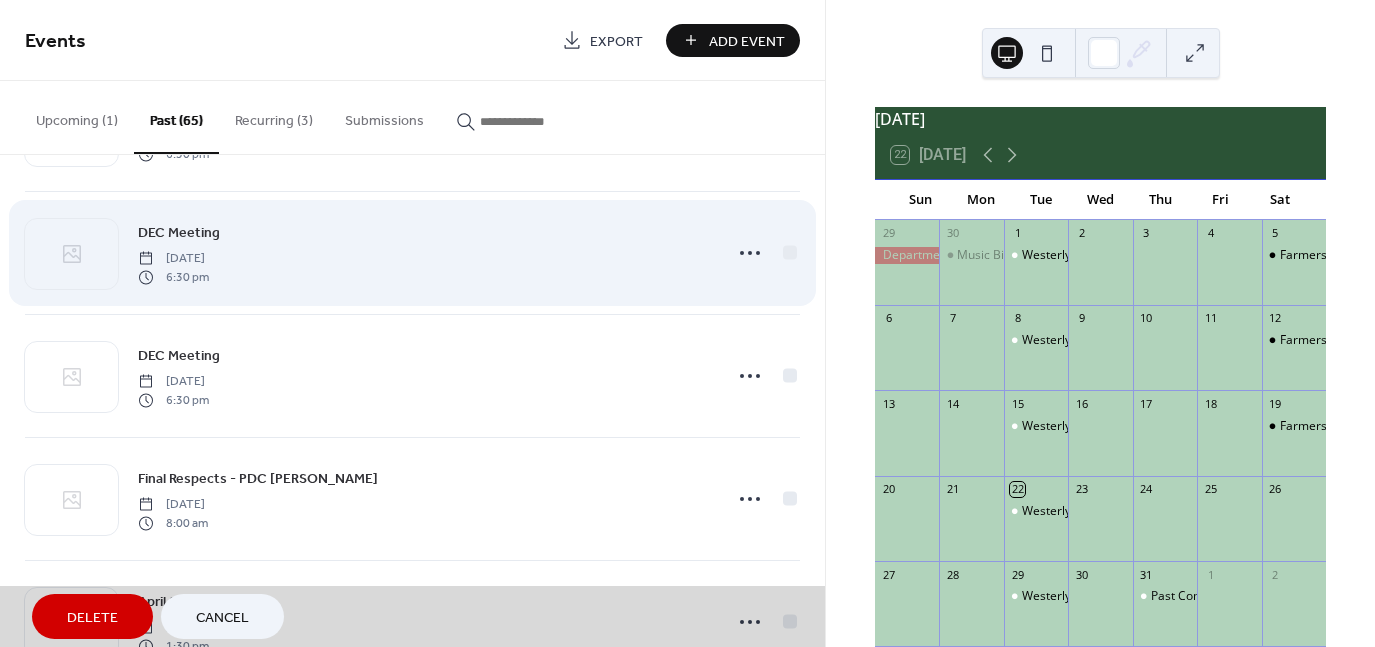 click on "DEC Meeting [DATE] 6:30 pm" at bounding box center (412, 252) 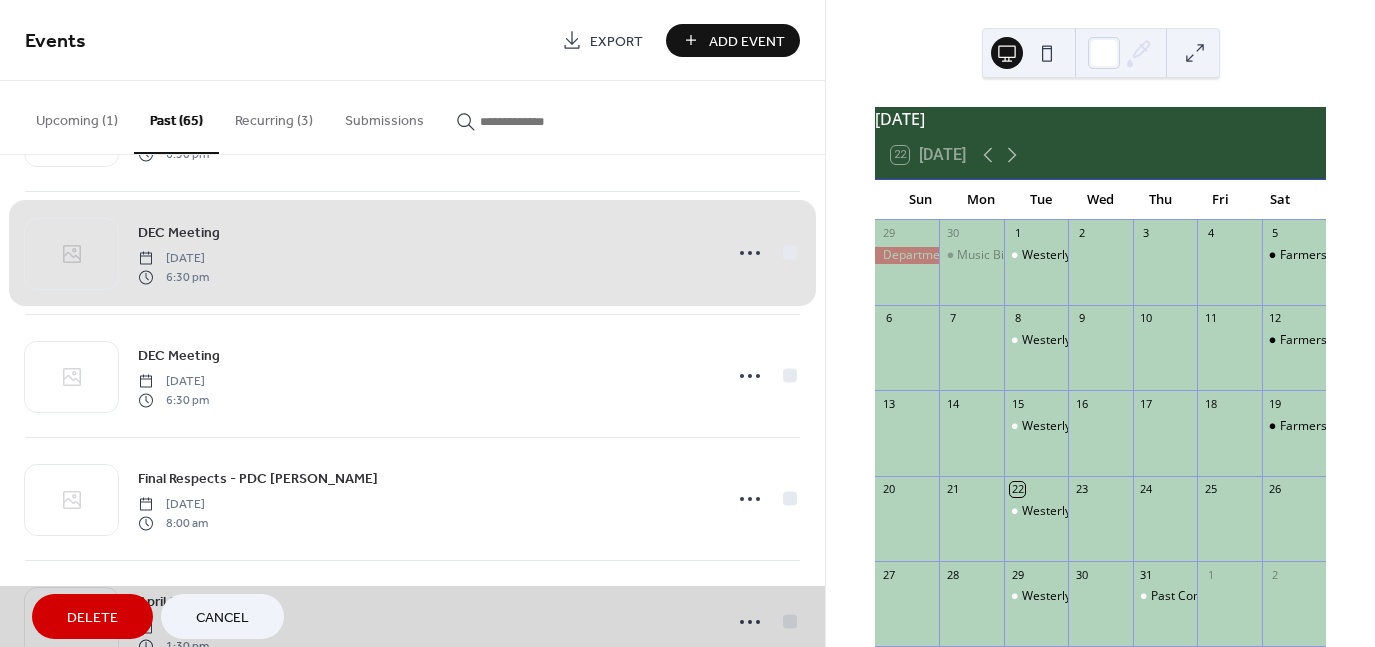 click on "DEC Meeting [DATE] 6:30 pm" at bounding box center (412, 252) 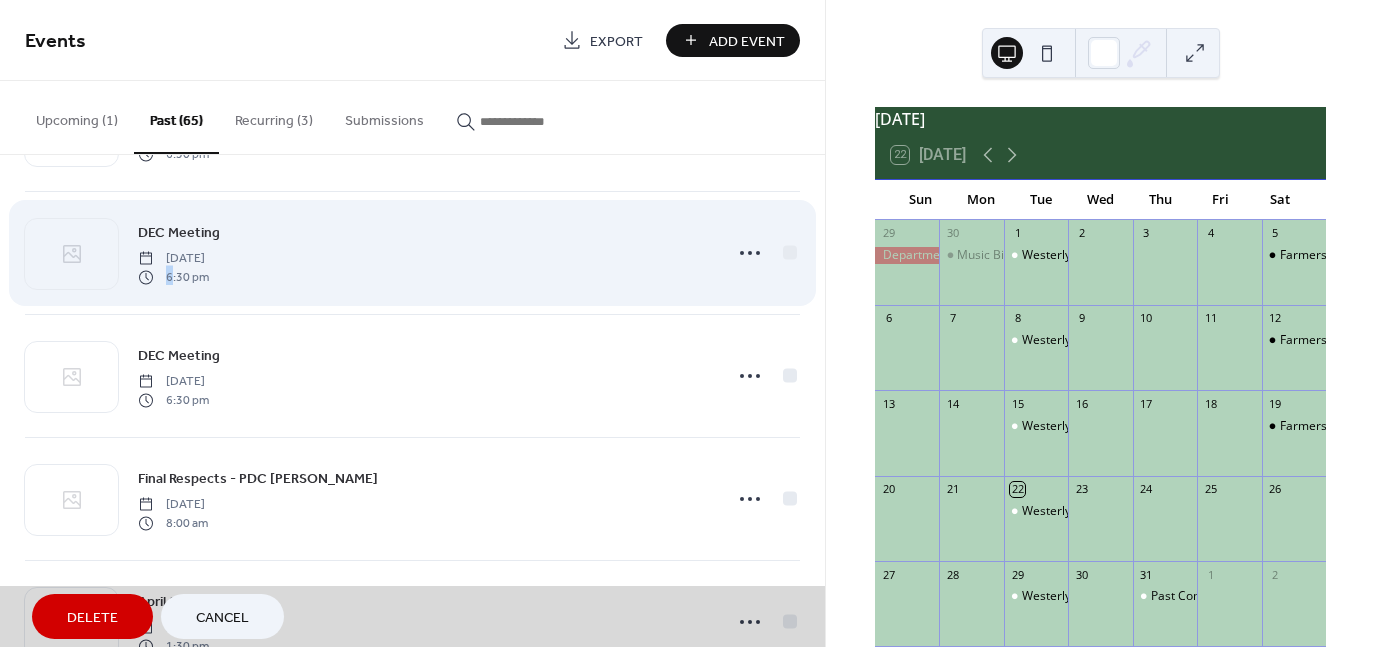 click on "DEC Meeting [DATE] 6:30 pm" at bounding box center (412, 252) 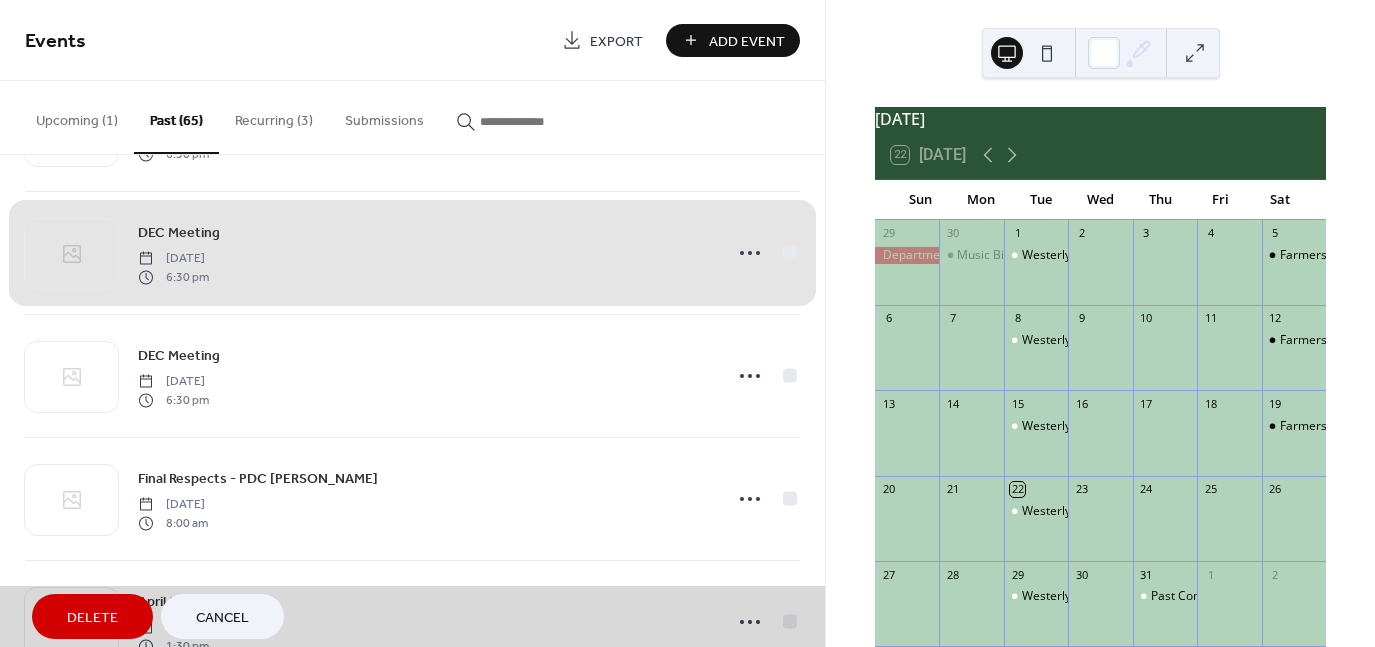 click on "DEC Meeting [DATE] 6:30 pm" at bounding box center [412, 252] 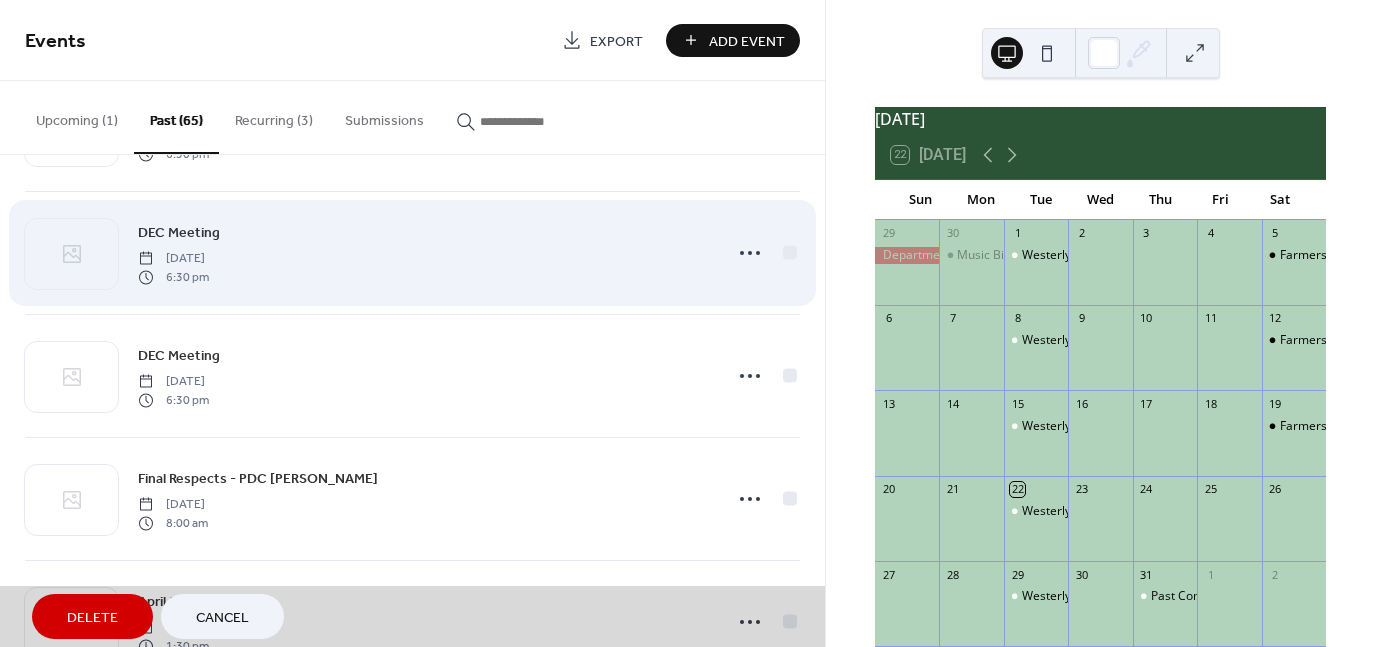 click on "DEC Meeting [DATE] 6:30 pm" at bounding box center [412, 252] 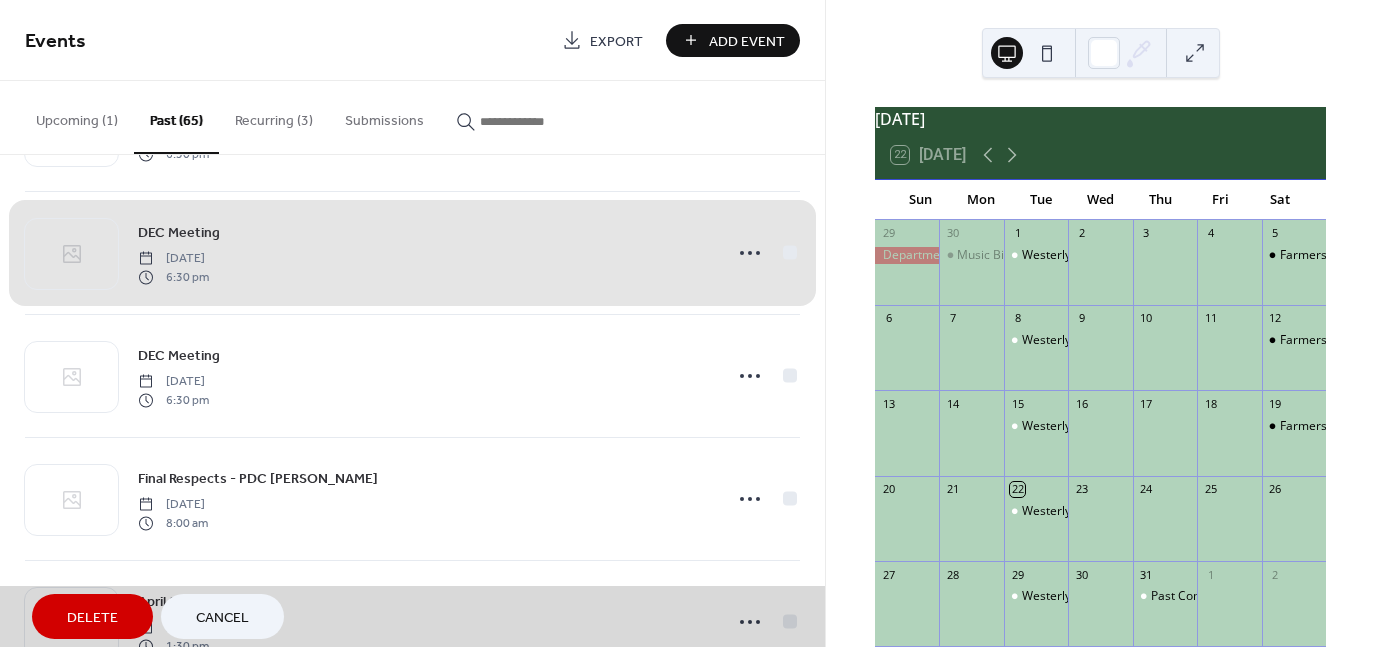 click on "DEC Meeting [DATE] 6:30 pm" at bounding box center (412, 252) 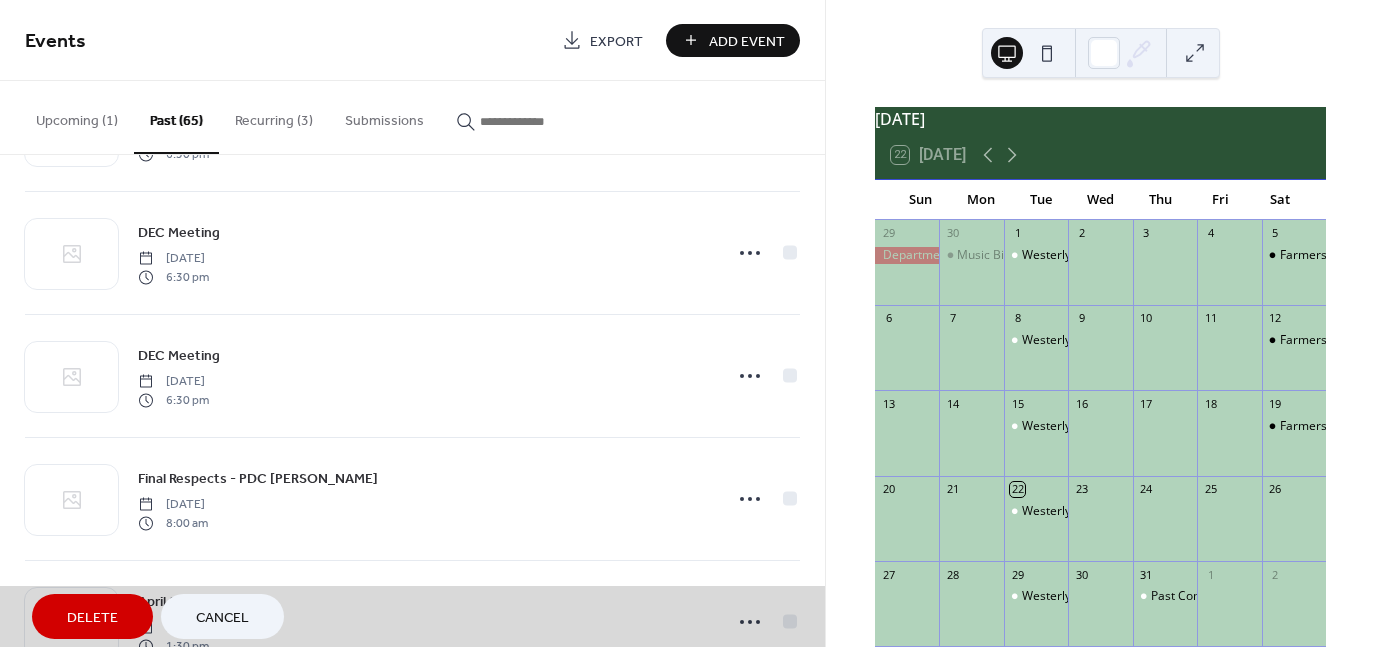 click on "Add Event" at bounding box center (747, 41) 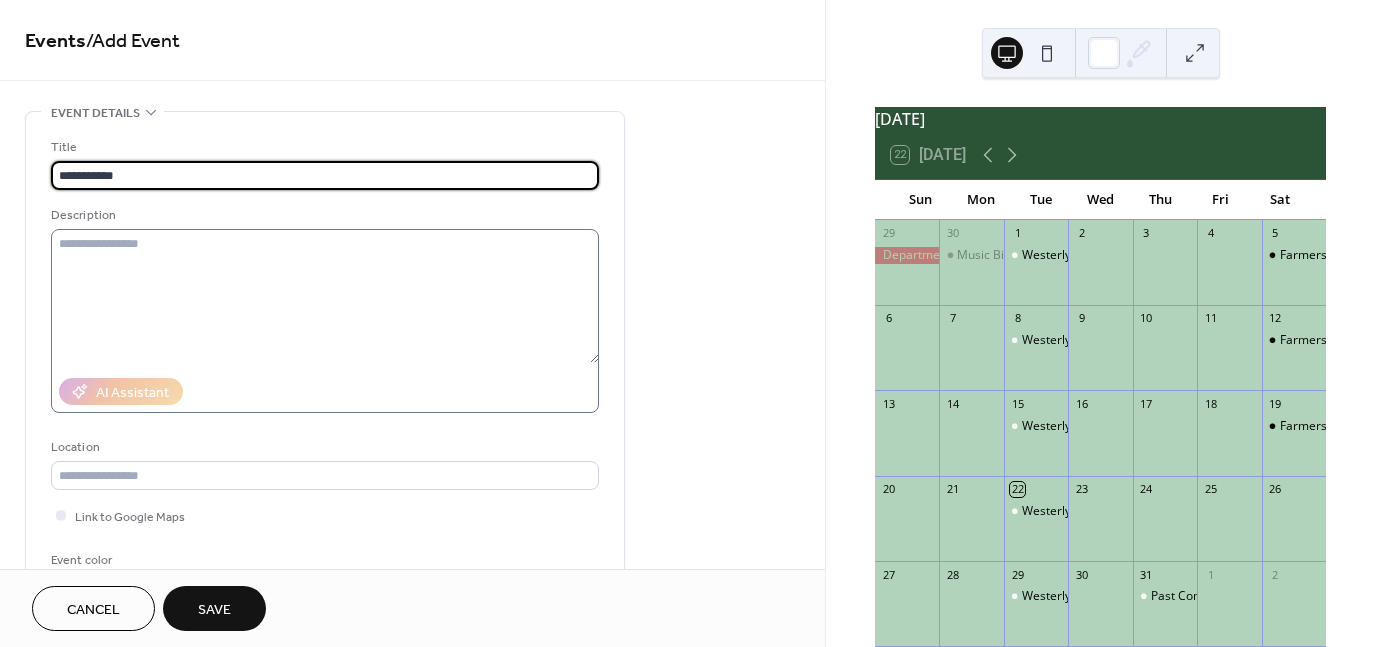 type on "**********" 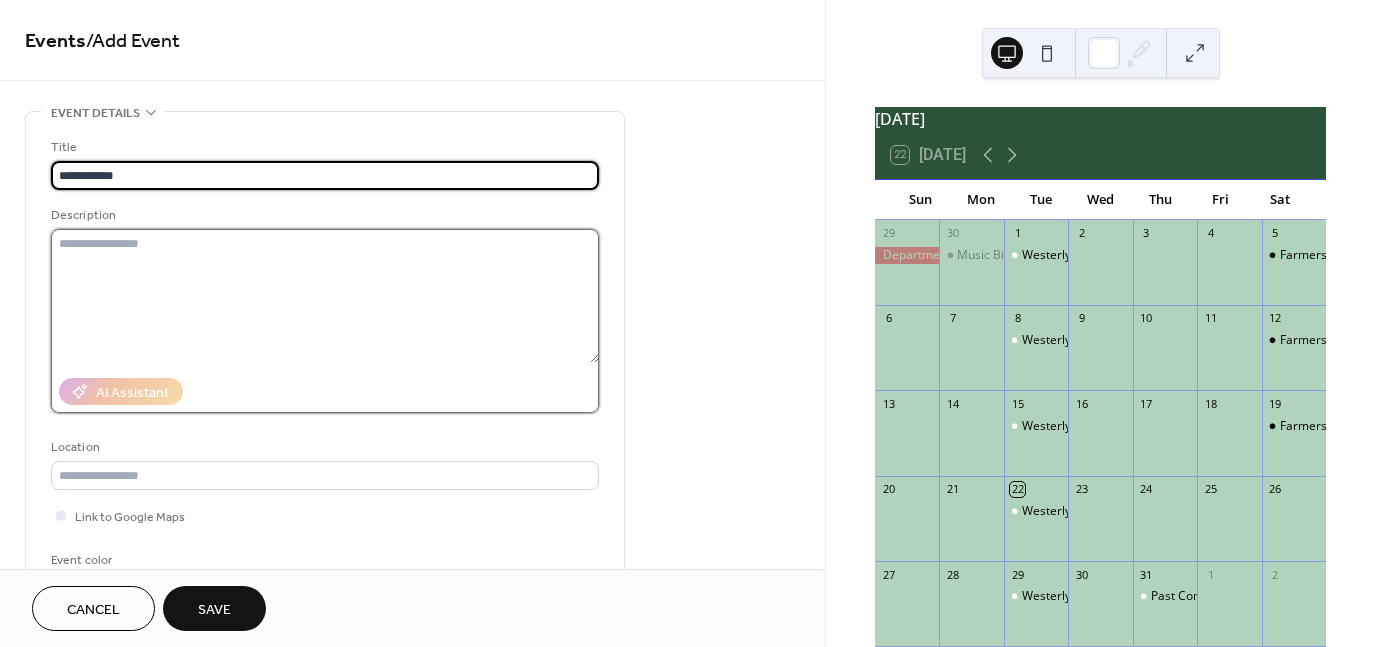 click at bounding box center (325, 296) 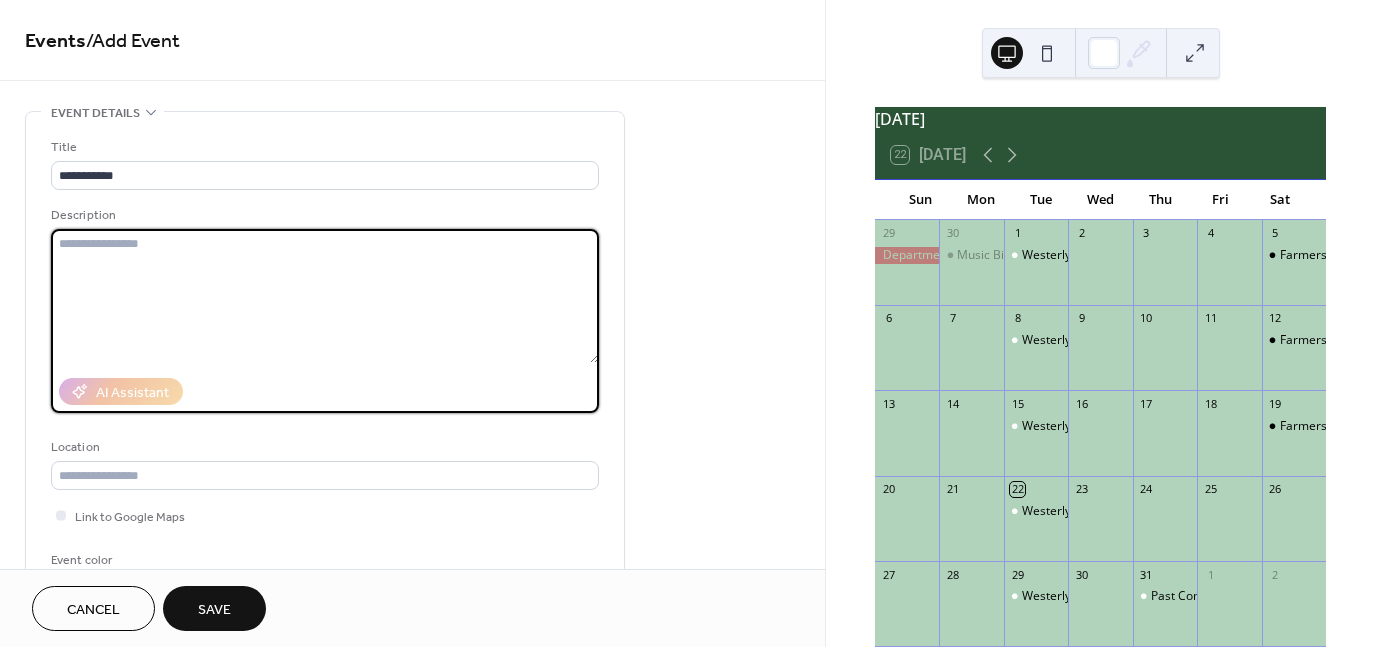 click at bounding box center [325, 296] 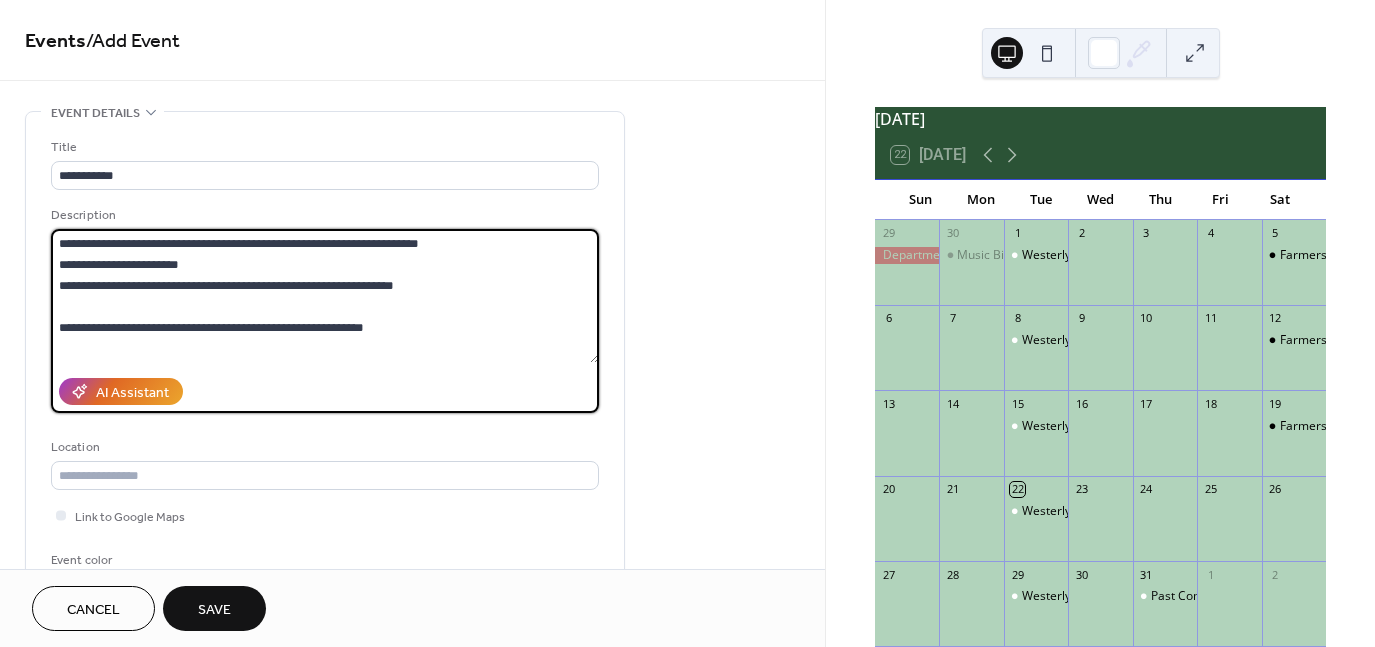 scroll, scrollTop: 187, scrollLeft: 0, axis: vertical 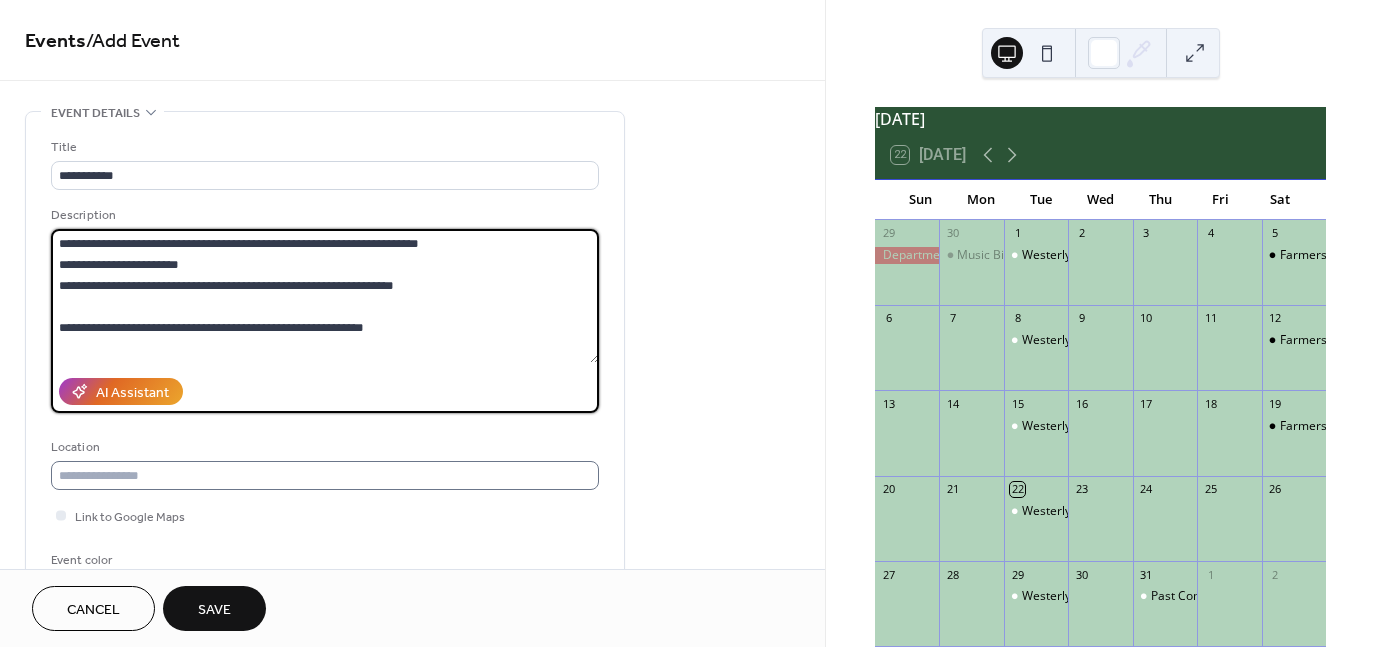 type on "**********" 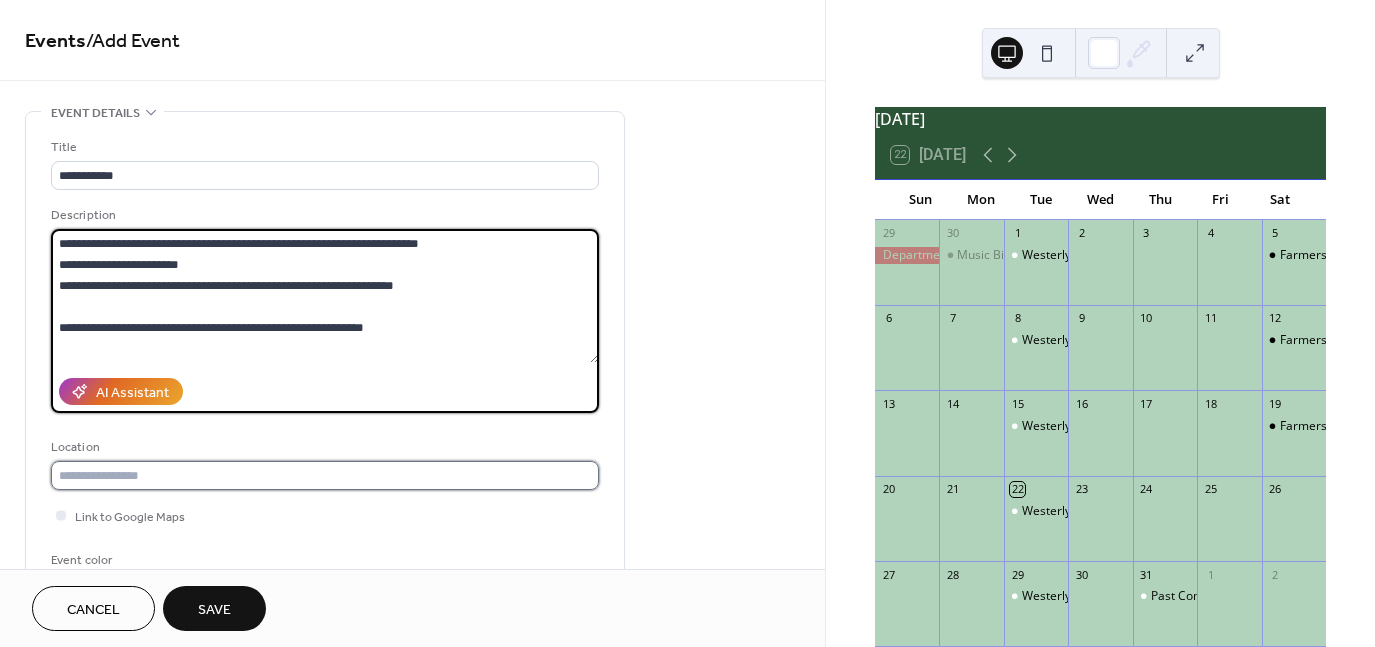 click at bounding box center (325, 475) 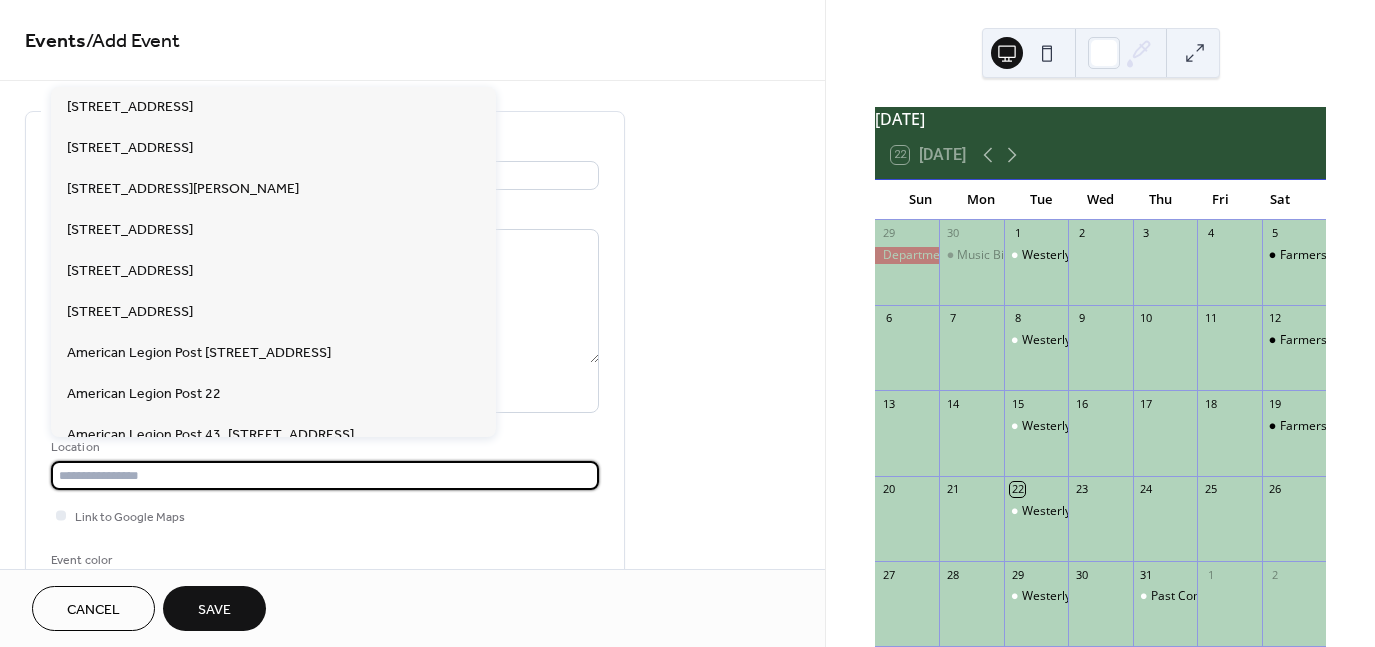 click at bounding box center (325, 475) 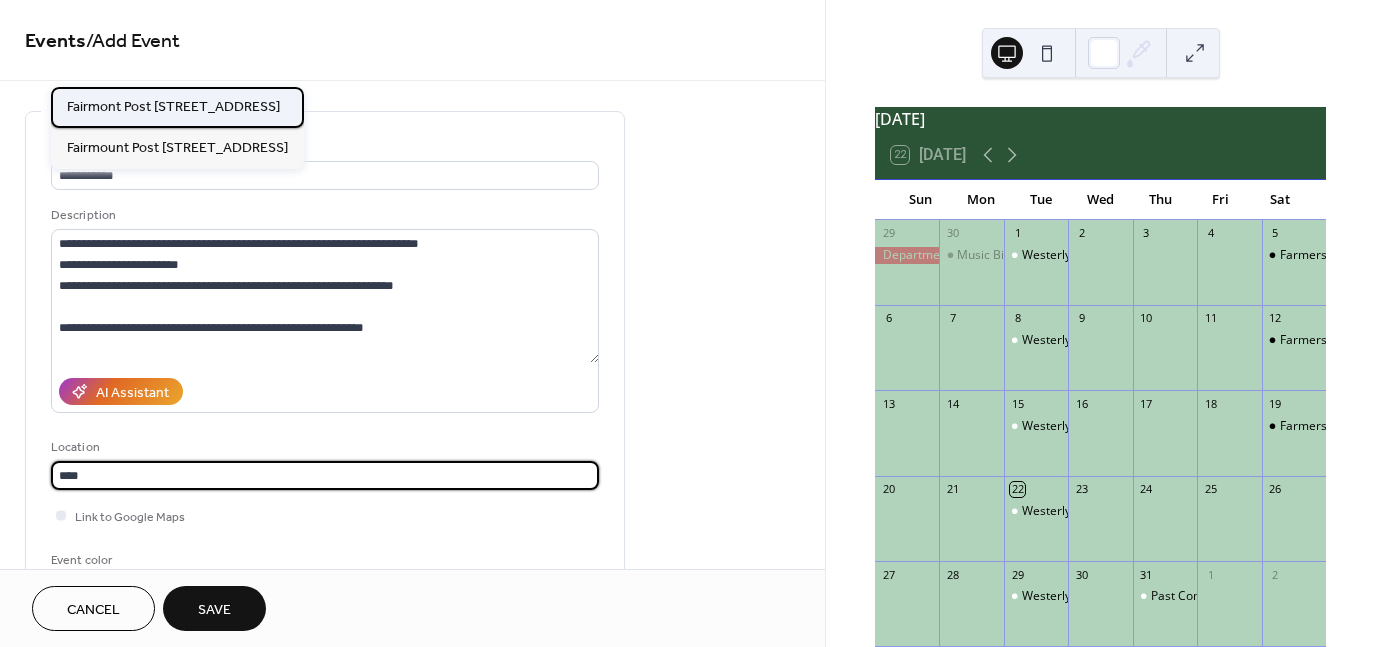 click on "Fairmont Post [STREET_ADDRESS]" at bounding box center [173, 106] 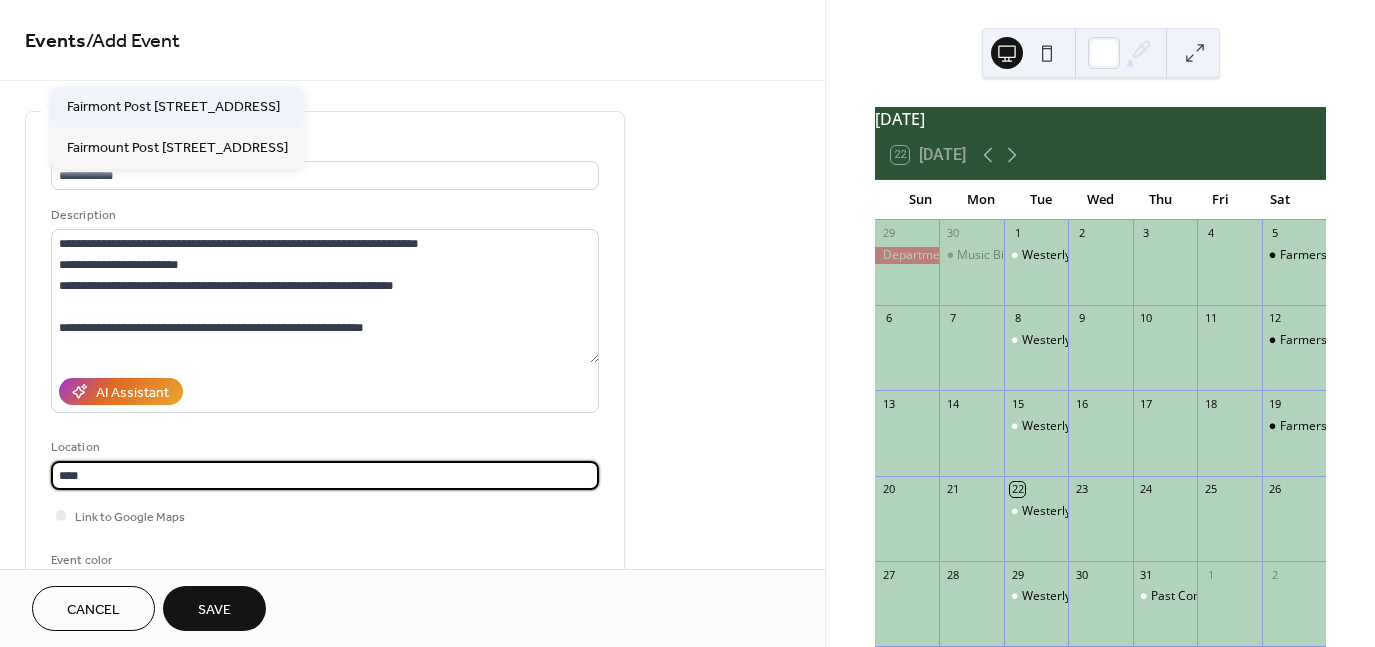 type on "**********" 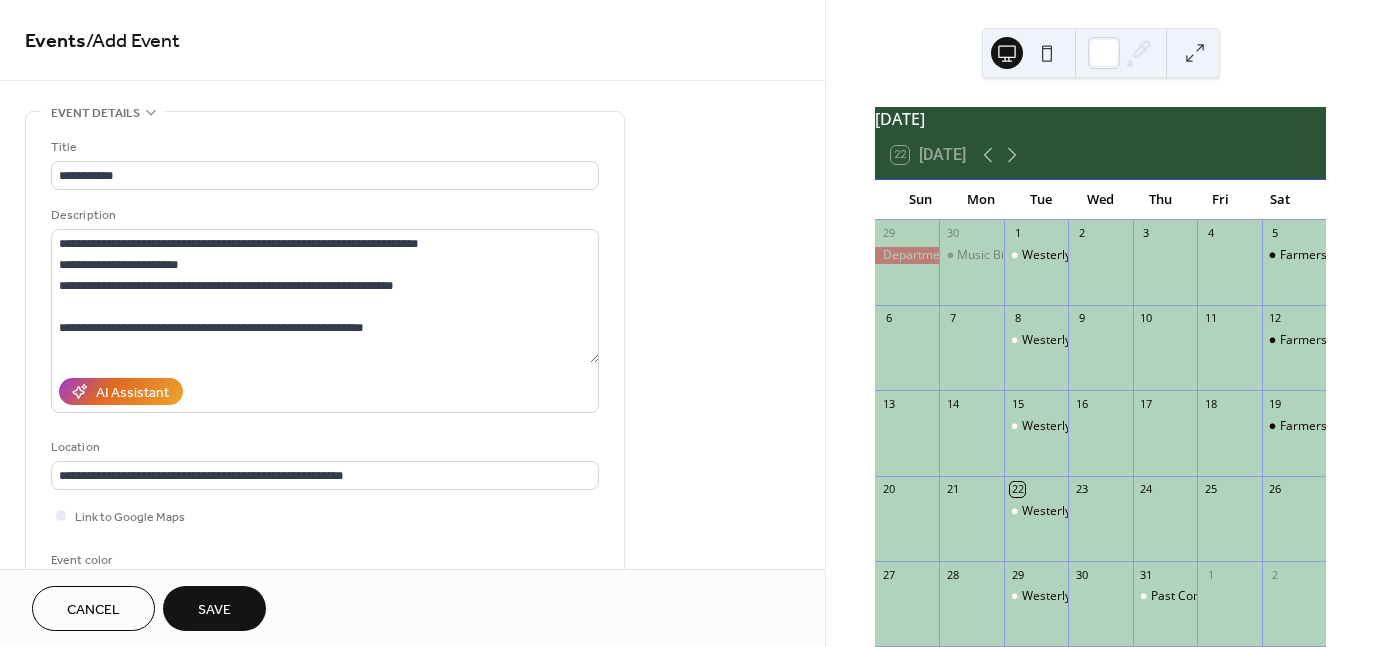 drag, startPoint x: 818, startPoint y: 233, endPoint x: 818, endPoint y: 294, distance: 61 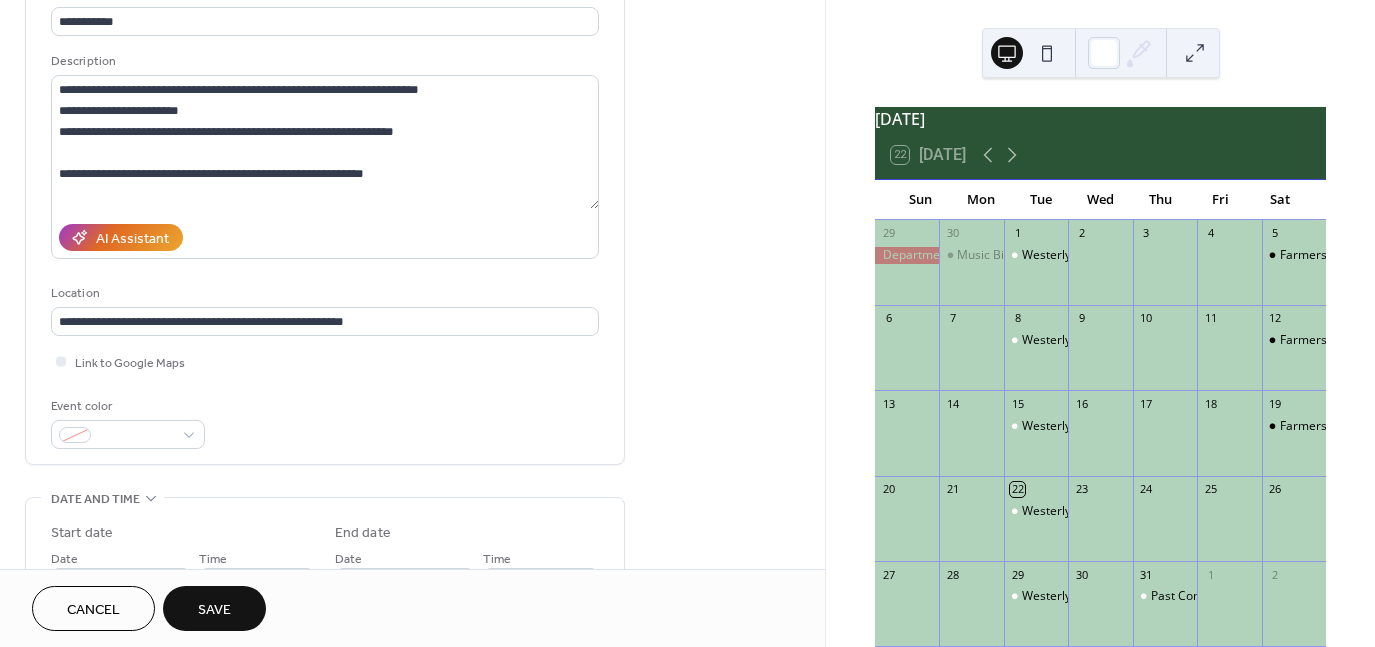 scroll, scrollTop: 156, scrollLeft: 0, axis: vertical 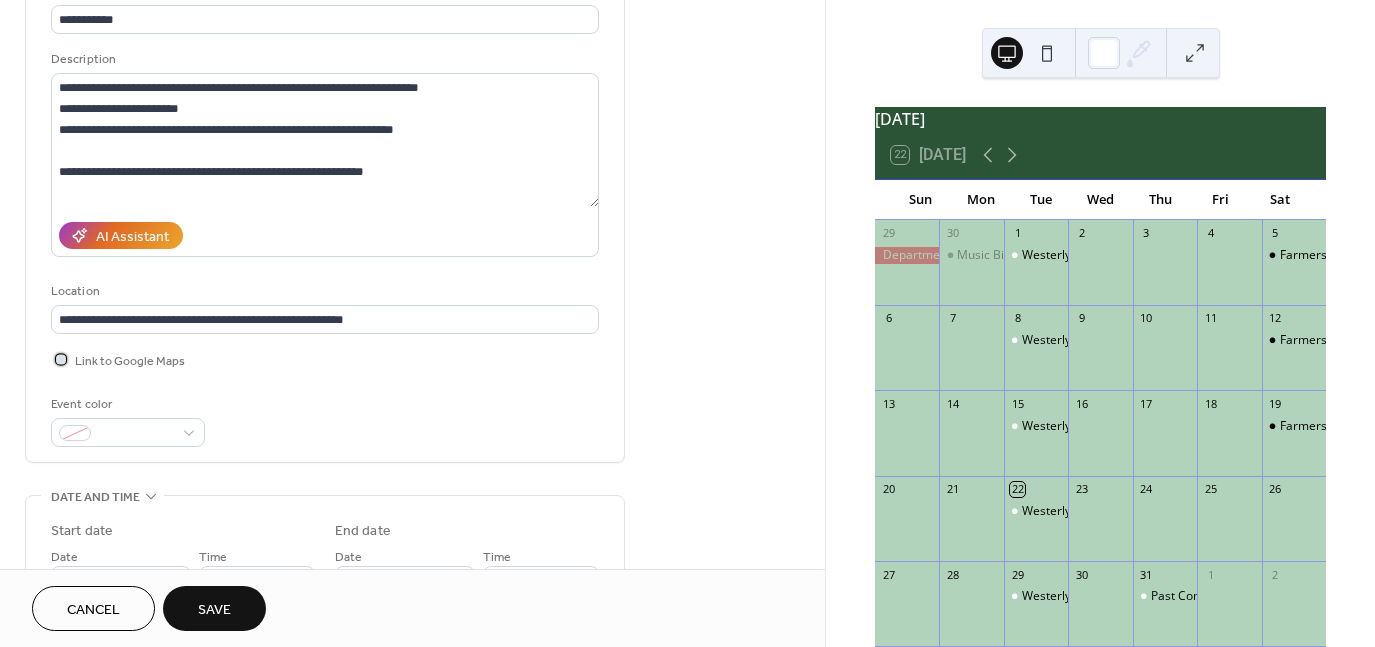click at bounding box center (61, 359) 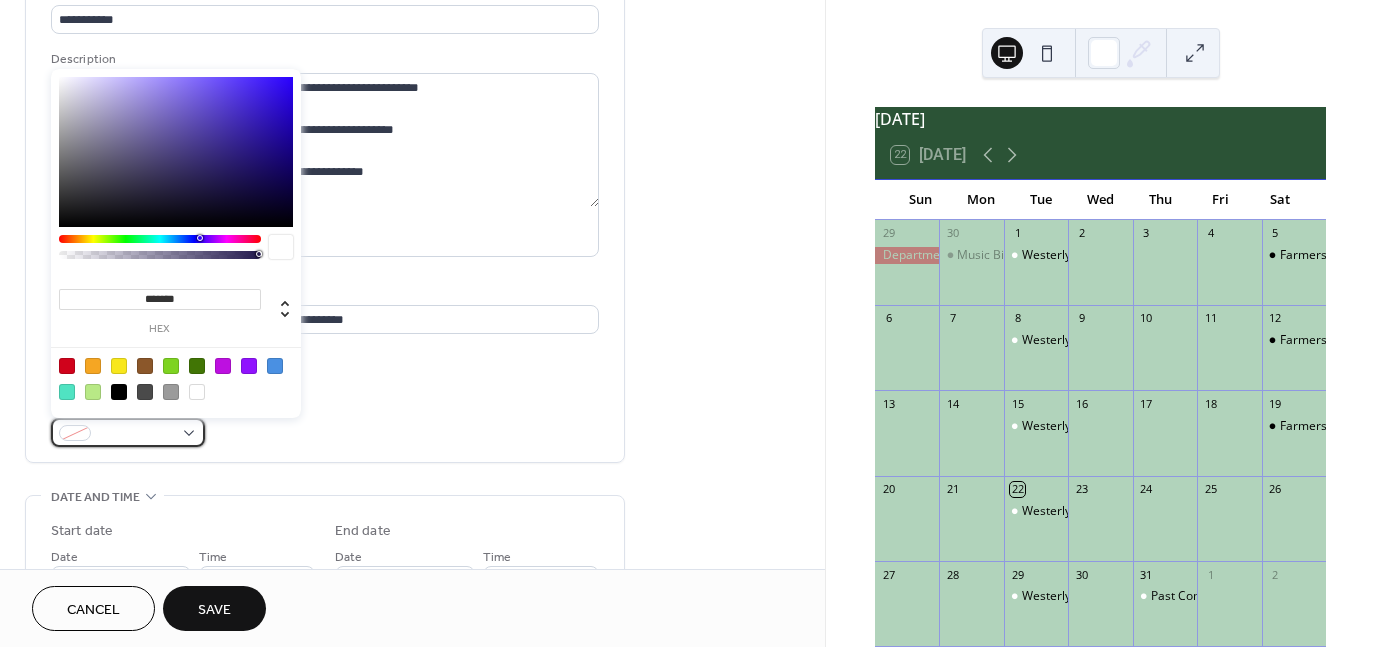 click at bounding box center (128, 432) 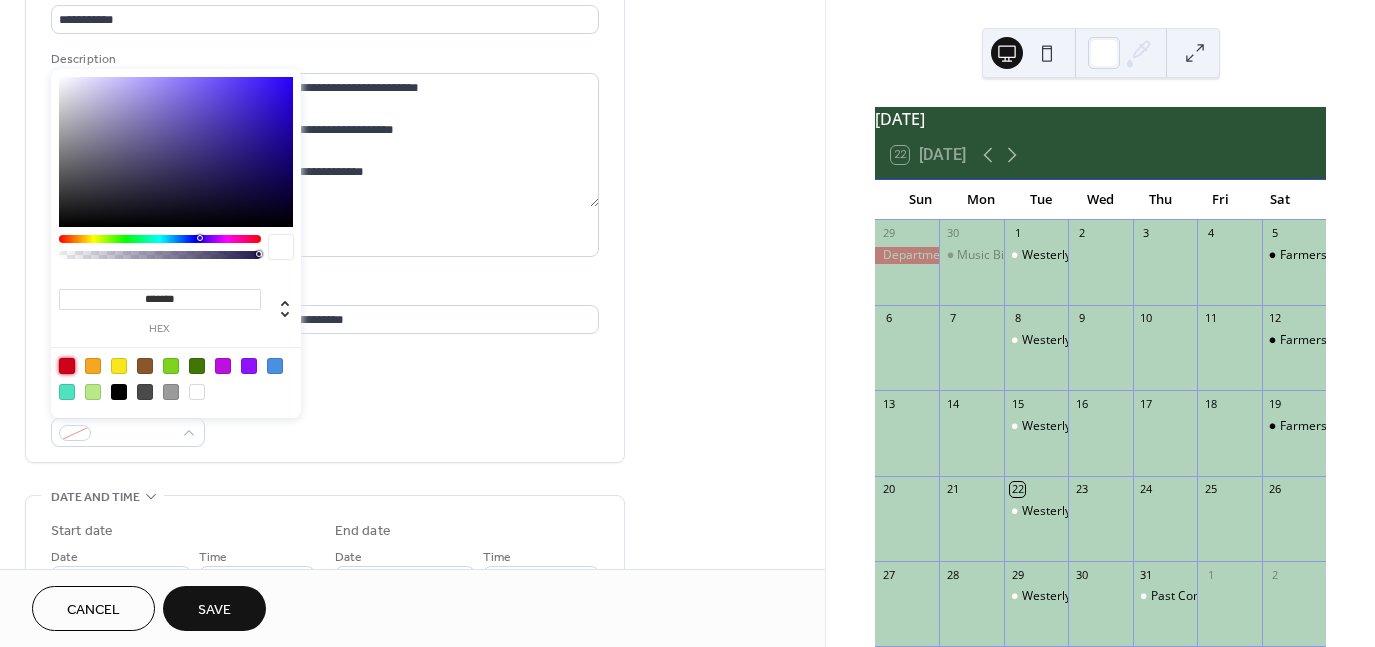click at bounding box center [67, 366] 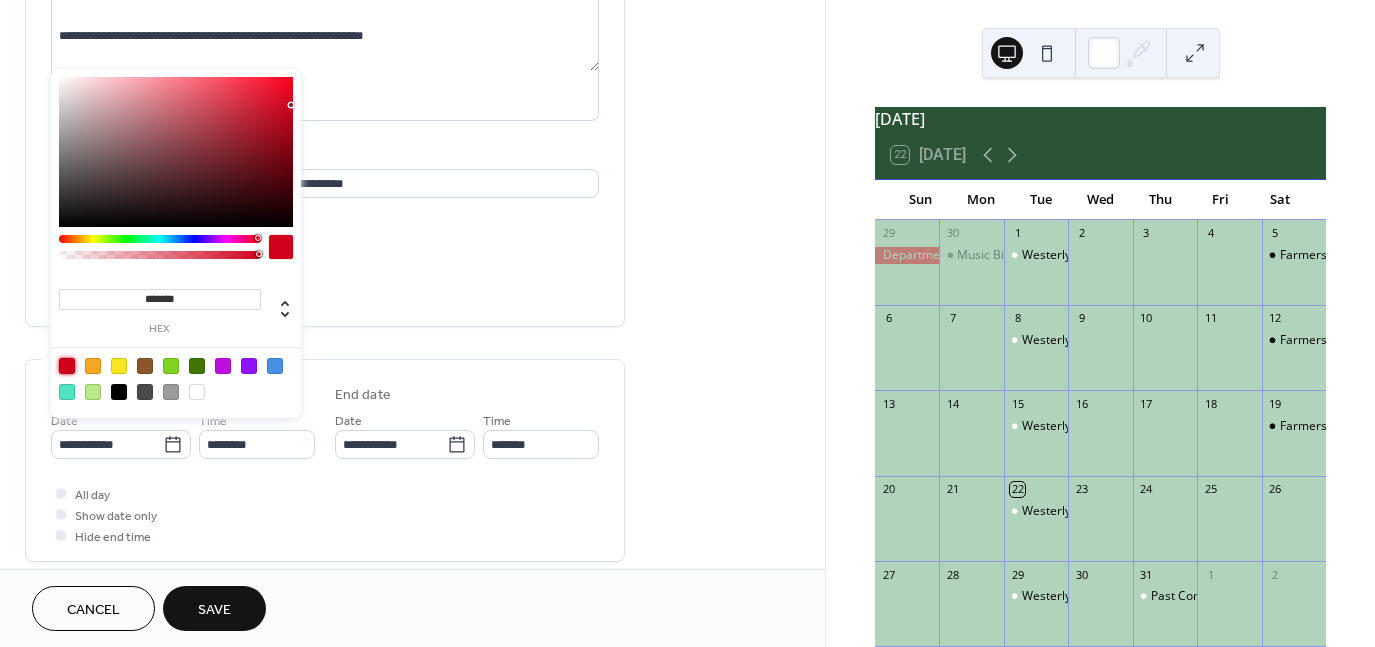 scroll, scrollTop: 300, scrollLeft: 0, axis: vertical 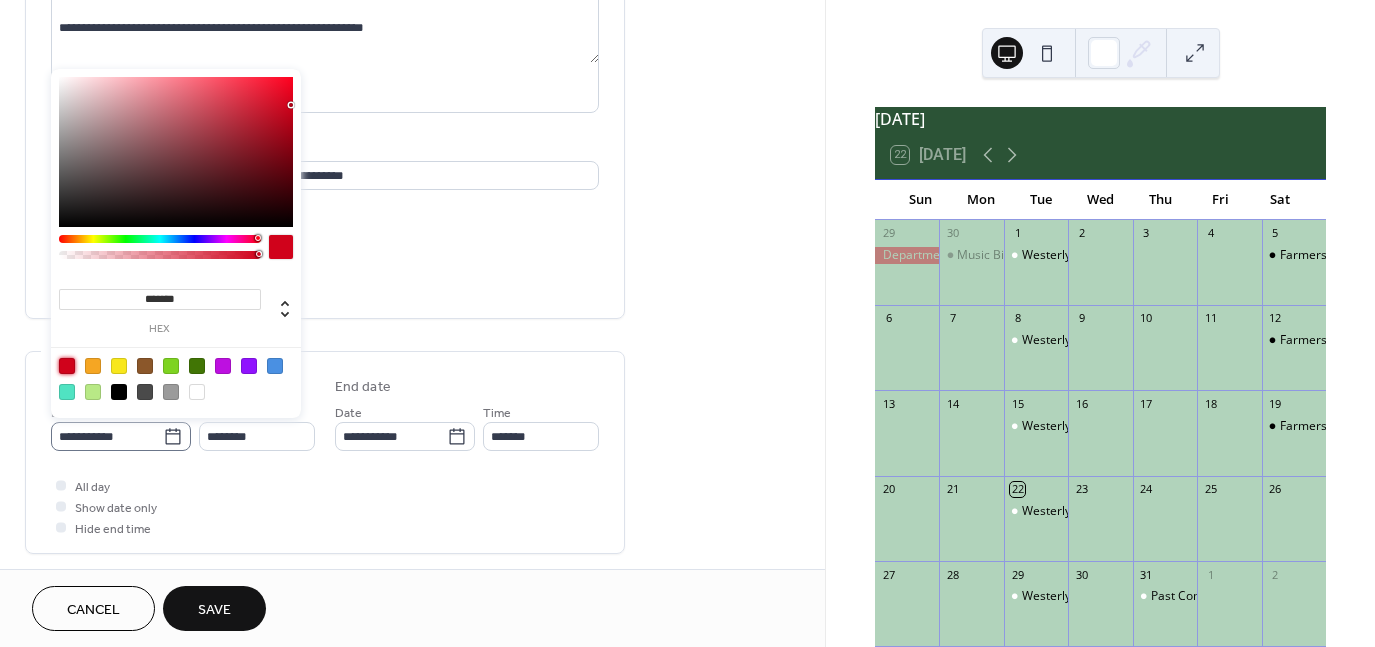 click 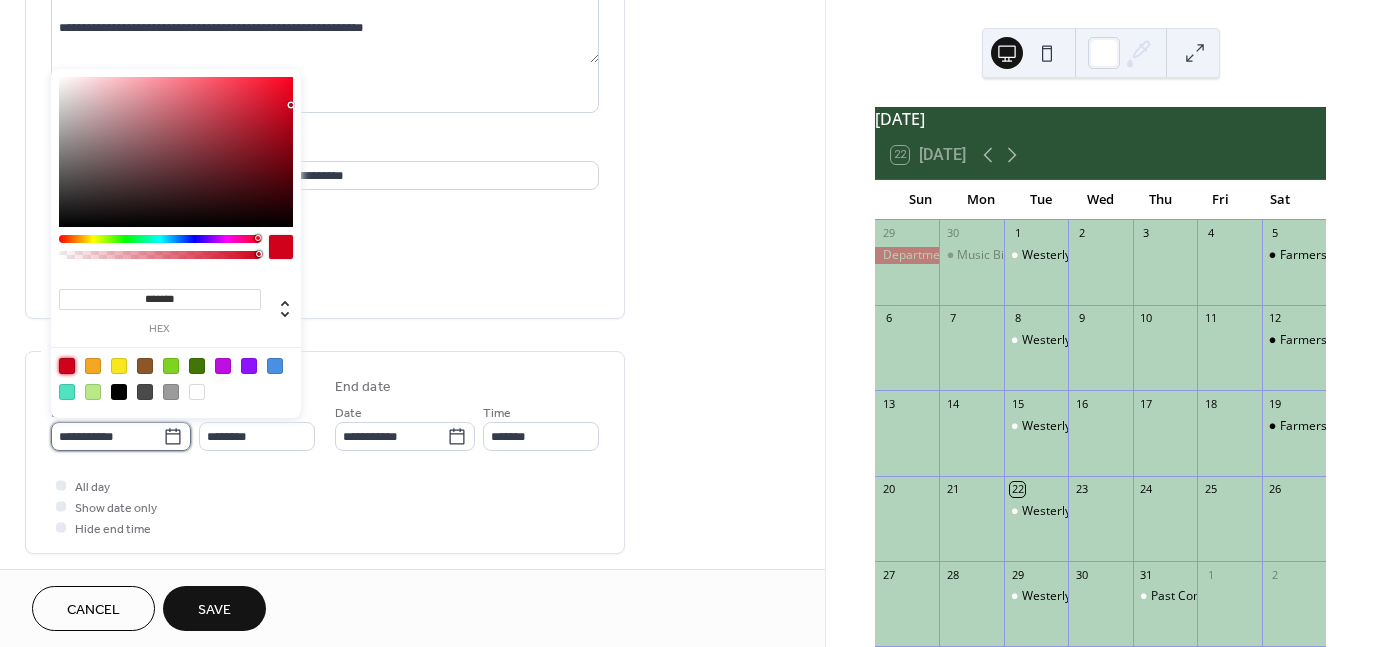 click on "**********" at bounding box center [107, 436] 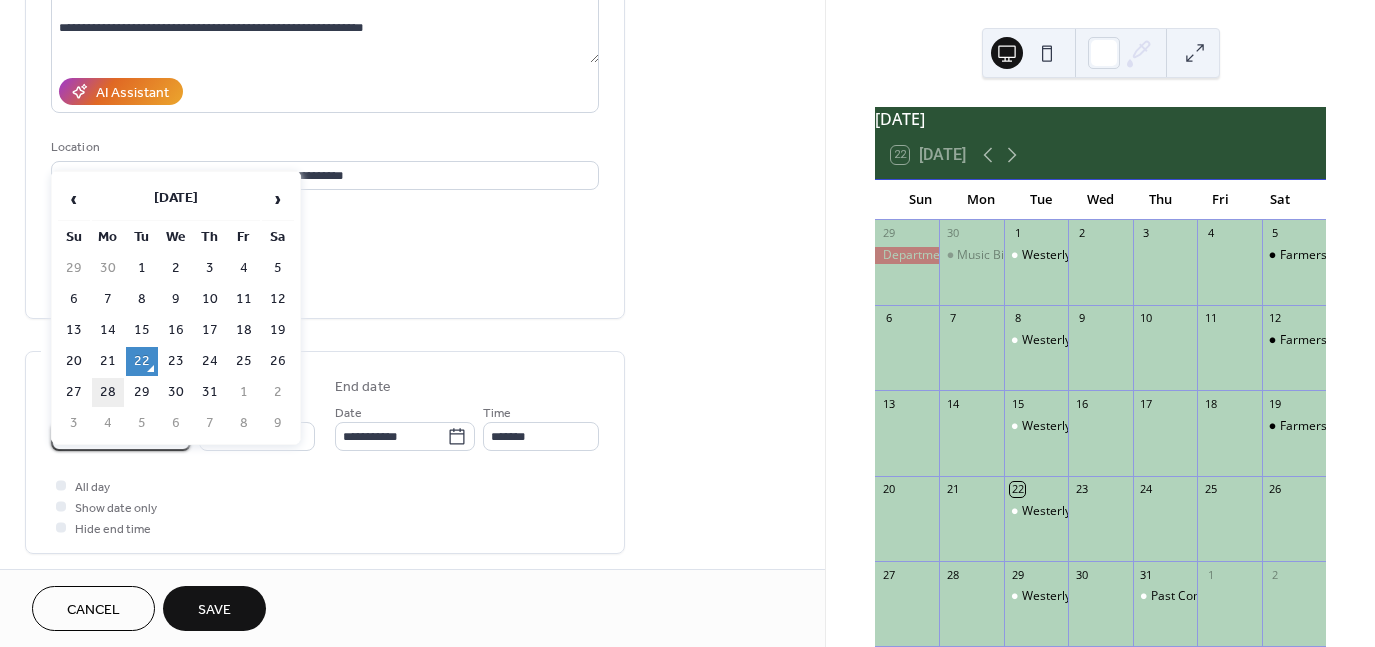 click on "28" at bounding box center (108, 392) 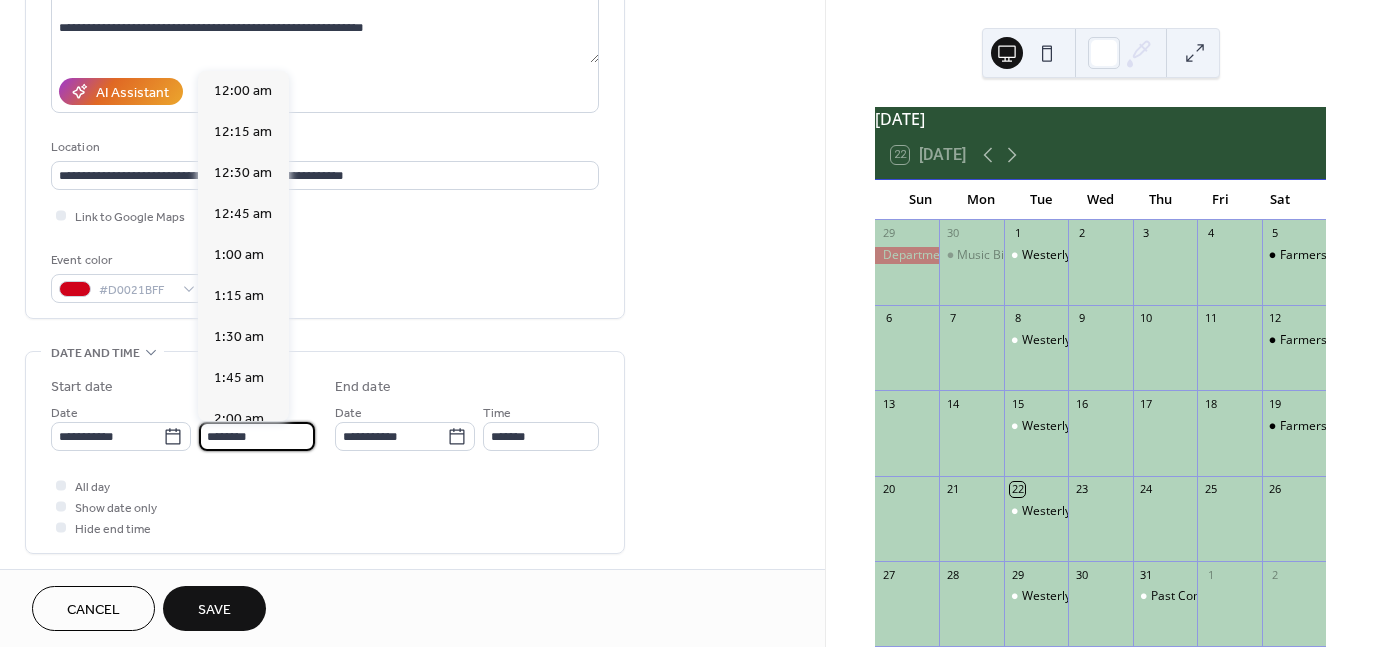 click on "********" at bounding box center (257, 436) 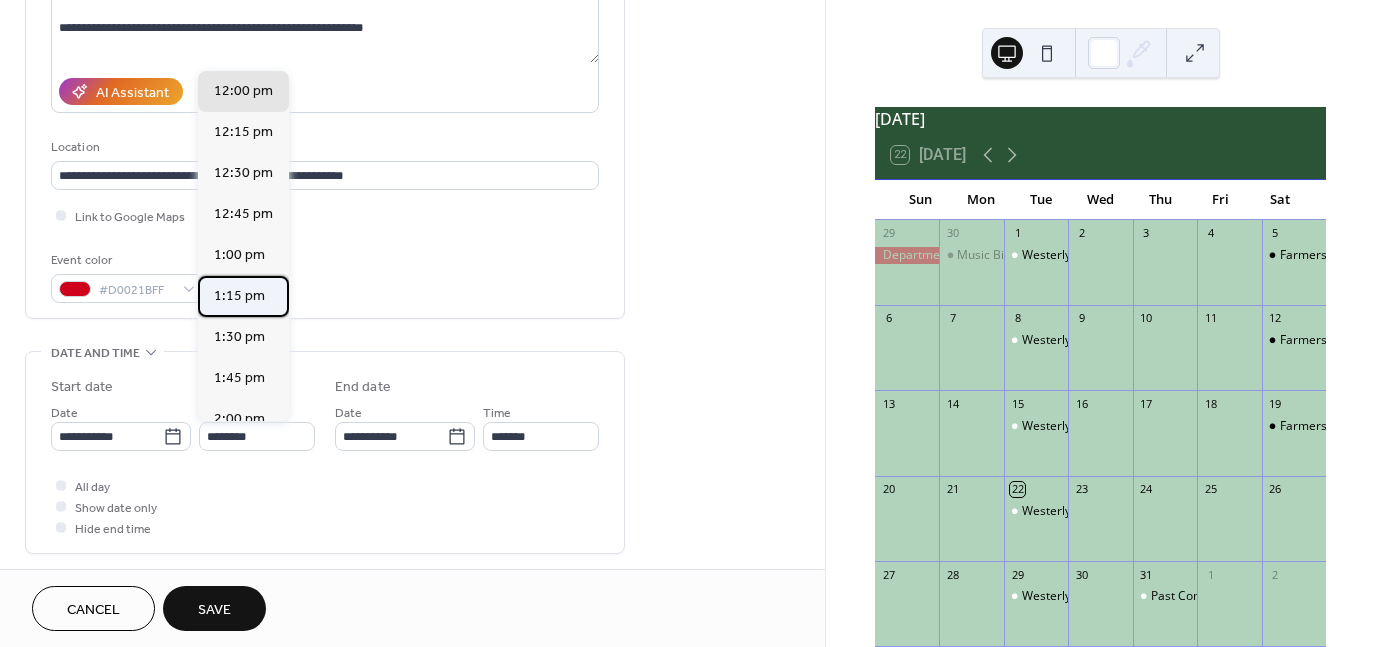 click on "1:15 pm" at bounding box center (243, 296) 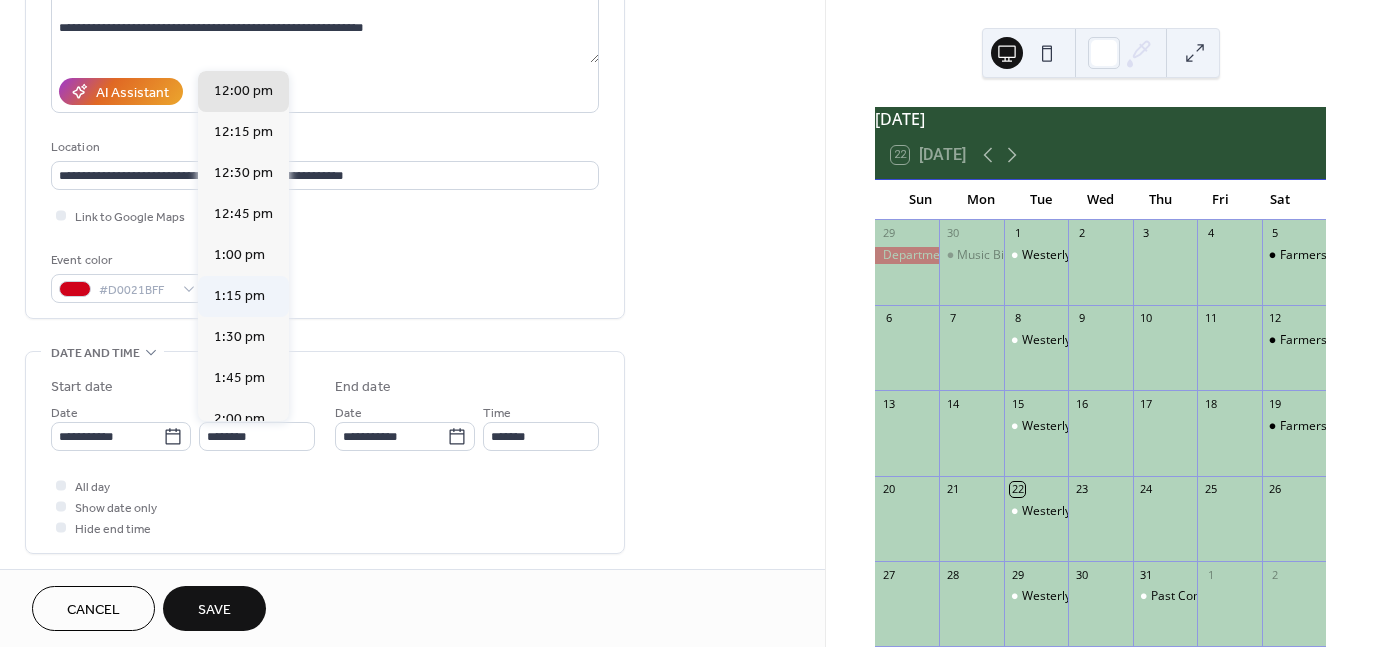 type on "*******" 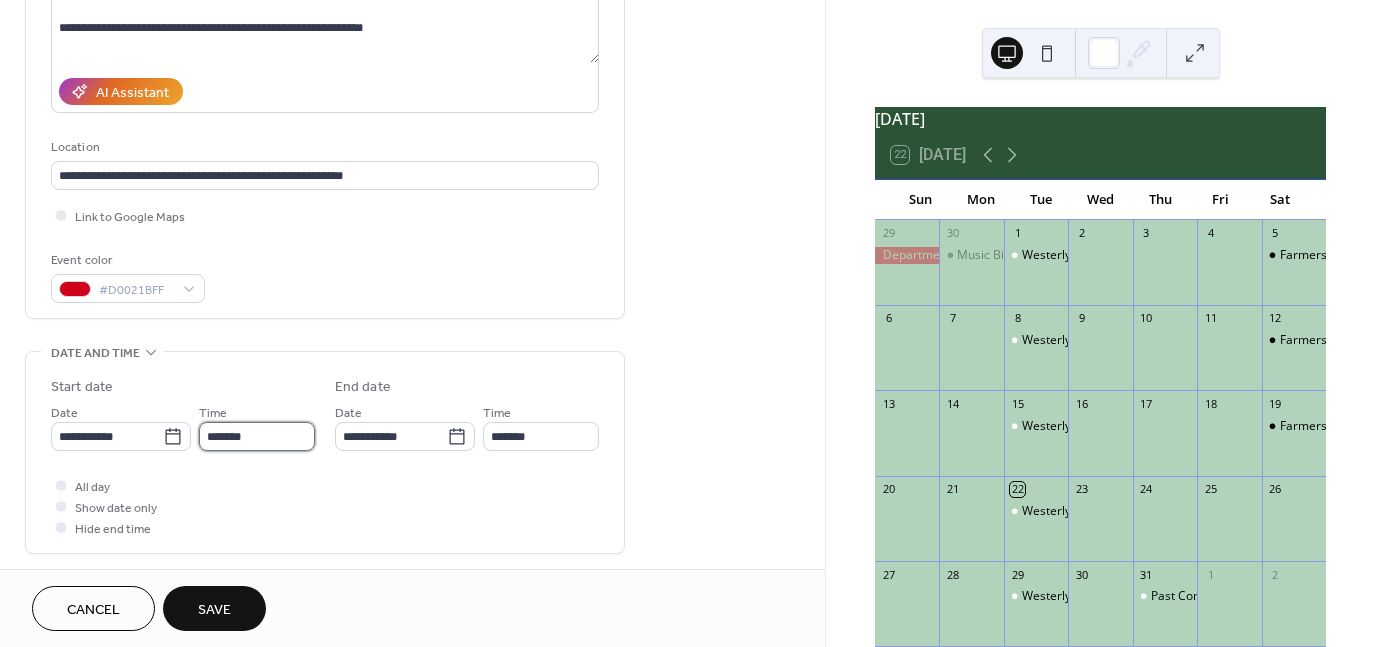 click on "*******" at bounding box center (257, 436) 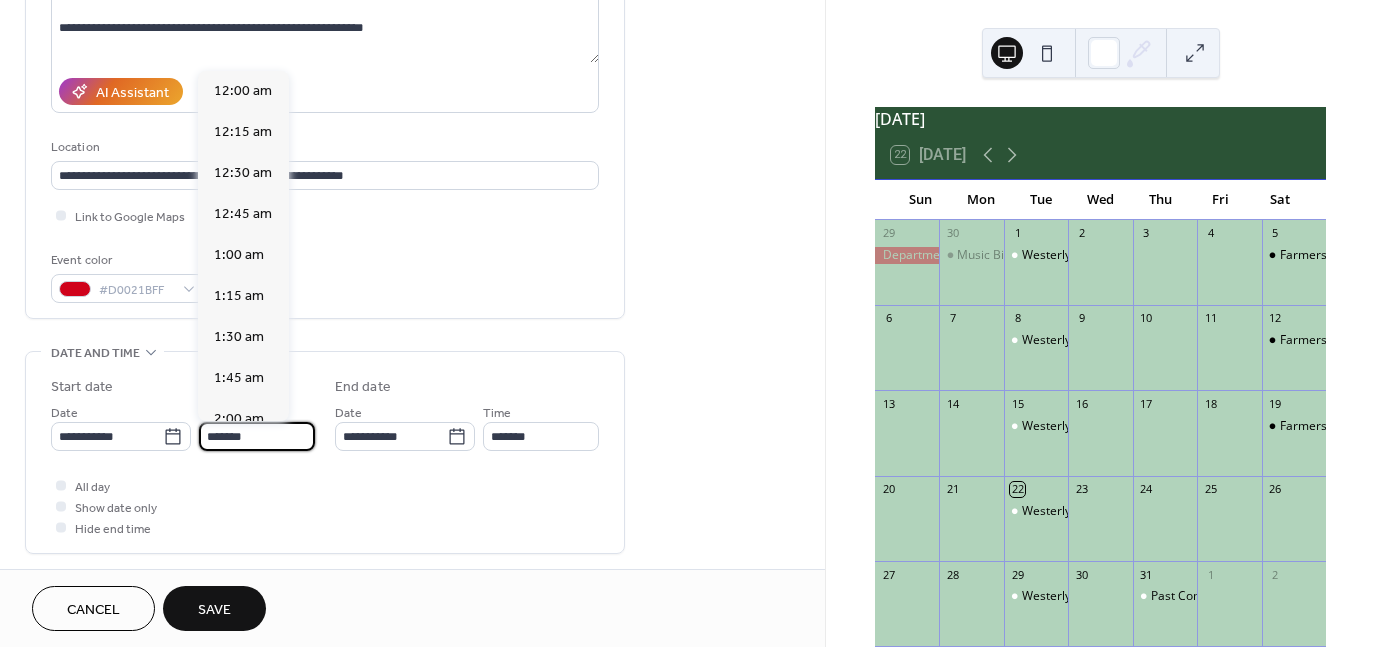 scroll, scrollTop: 2172, scrollLeft: 0, axis: vertical 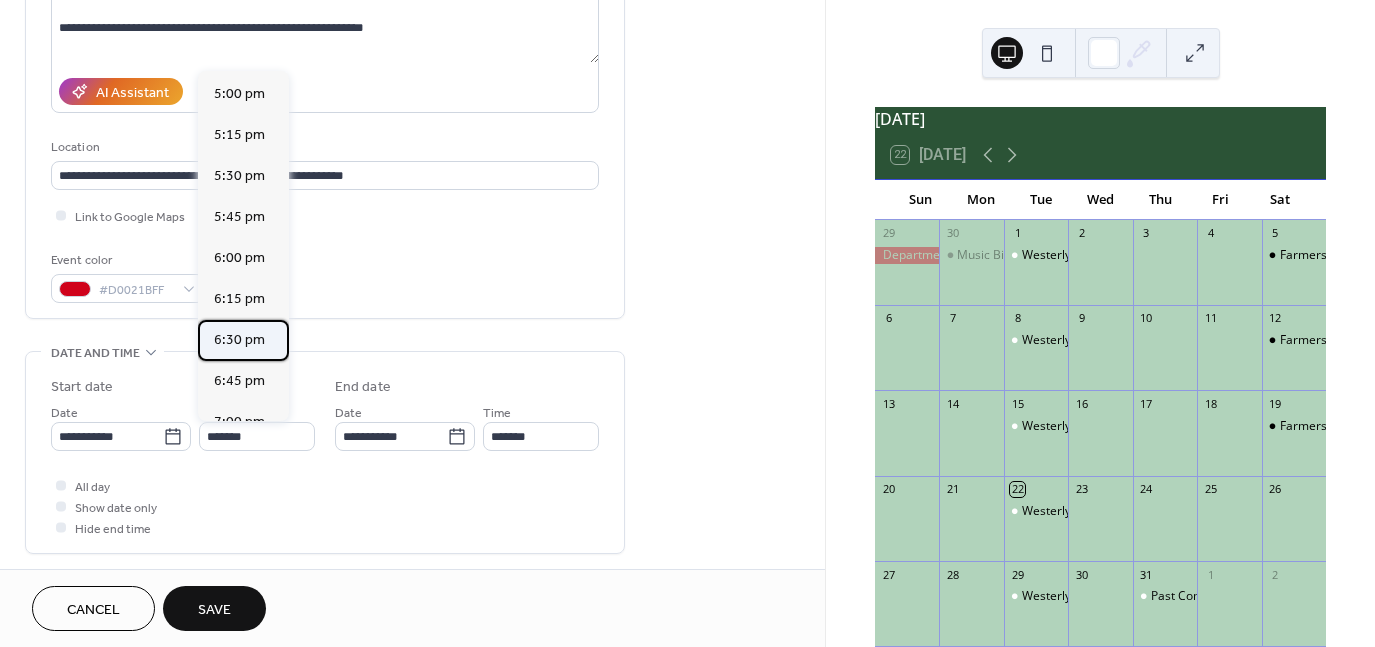 click on "6:30 pm" at bounding box center [239, 340] 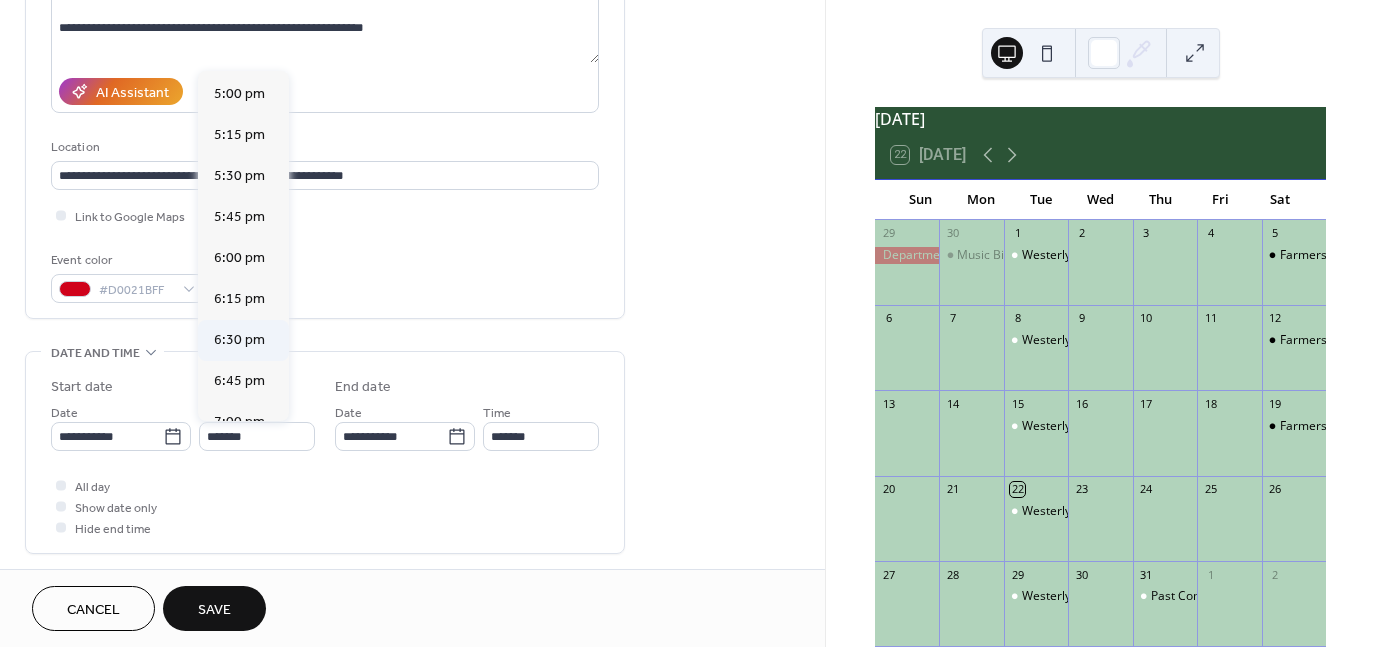type on "*******" 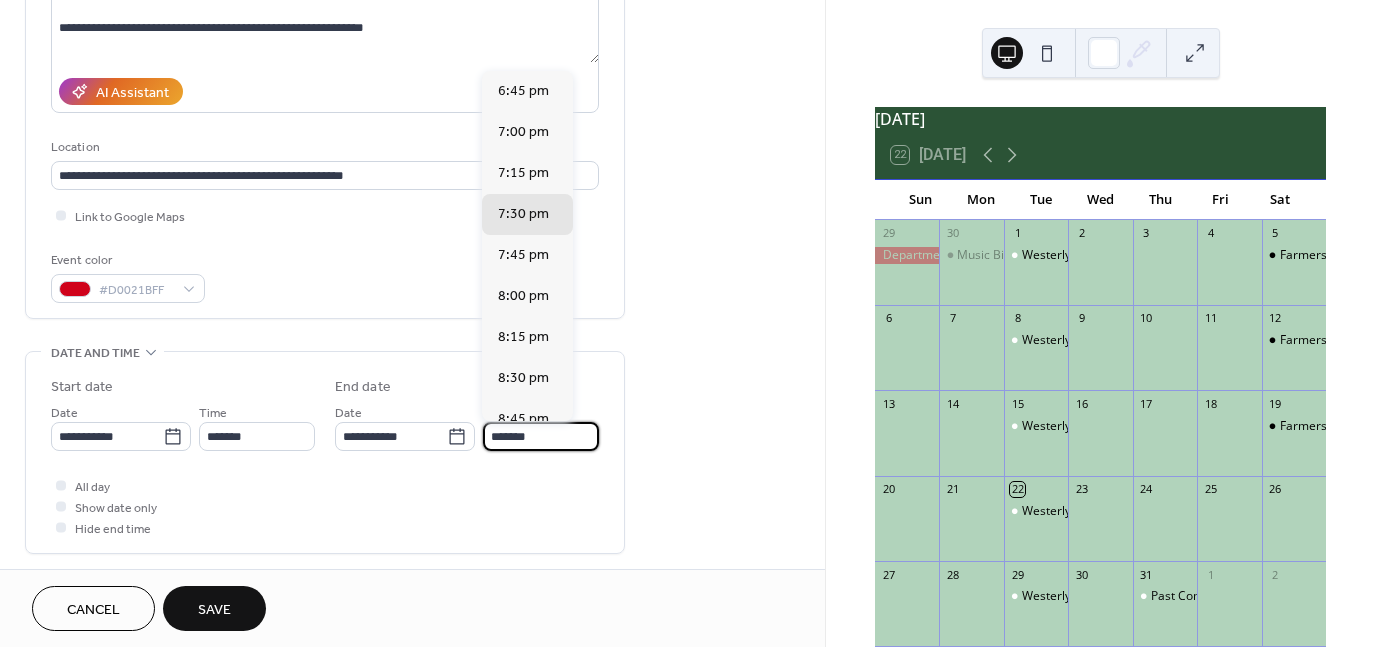 click on "*******" at bounding box center [541, 436] 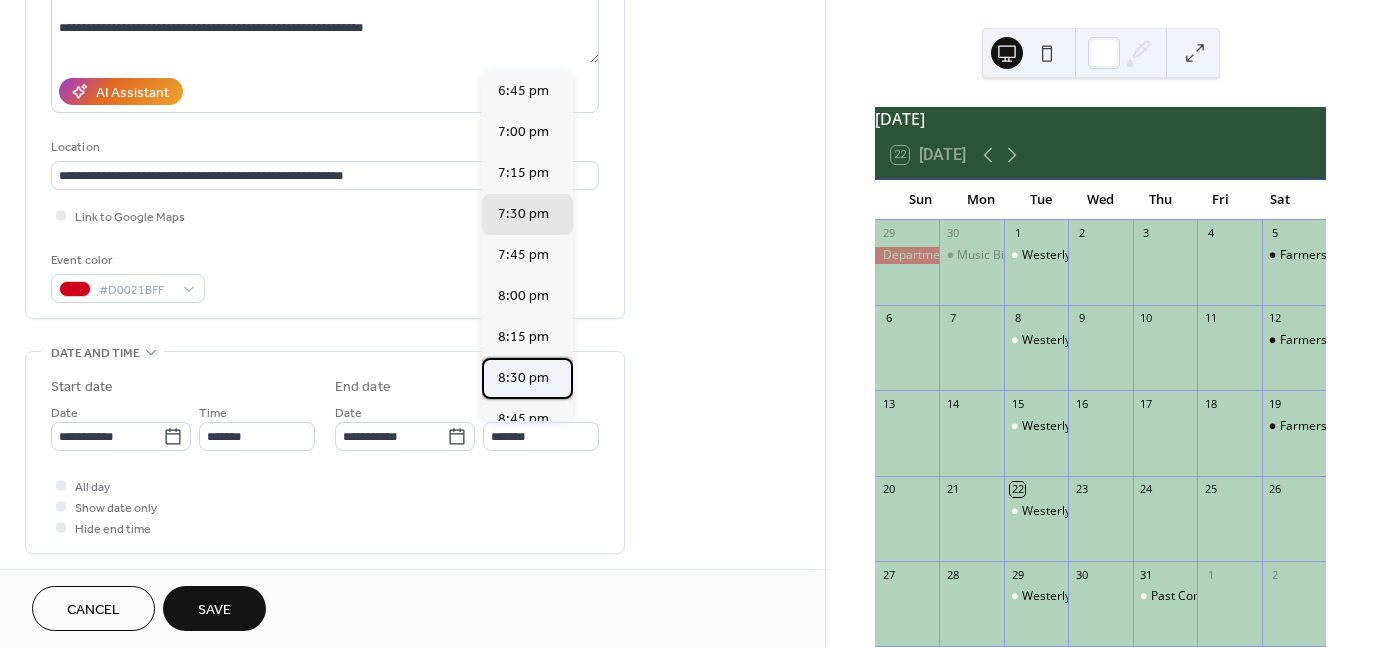 click on "8:30 pm" at bounding box center [527, 378] 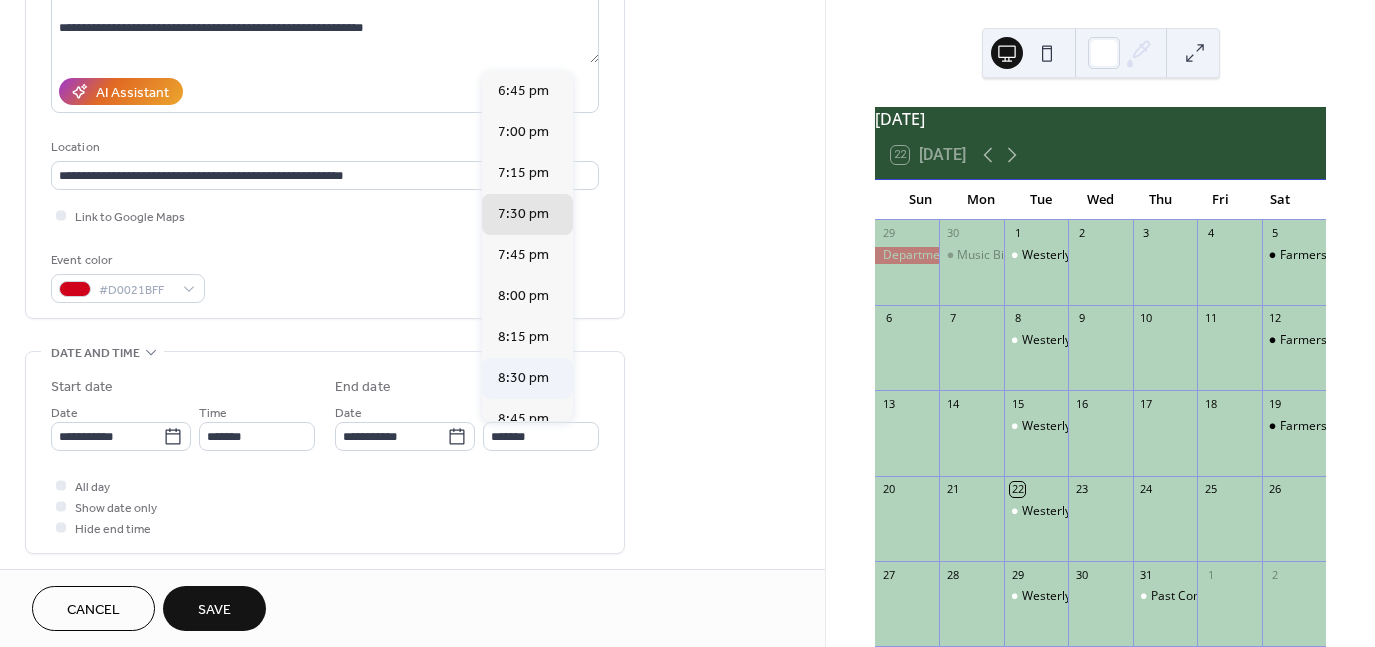 type on "*******" 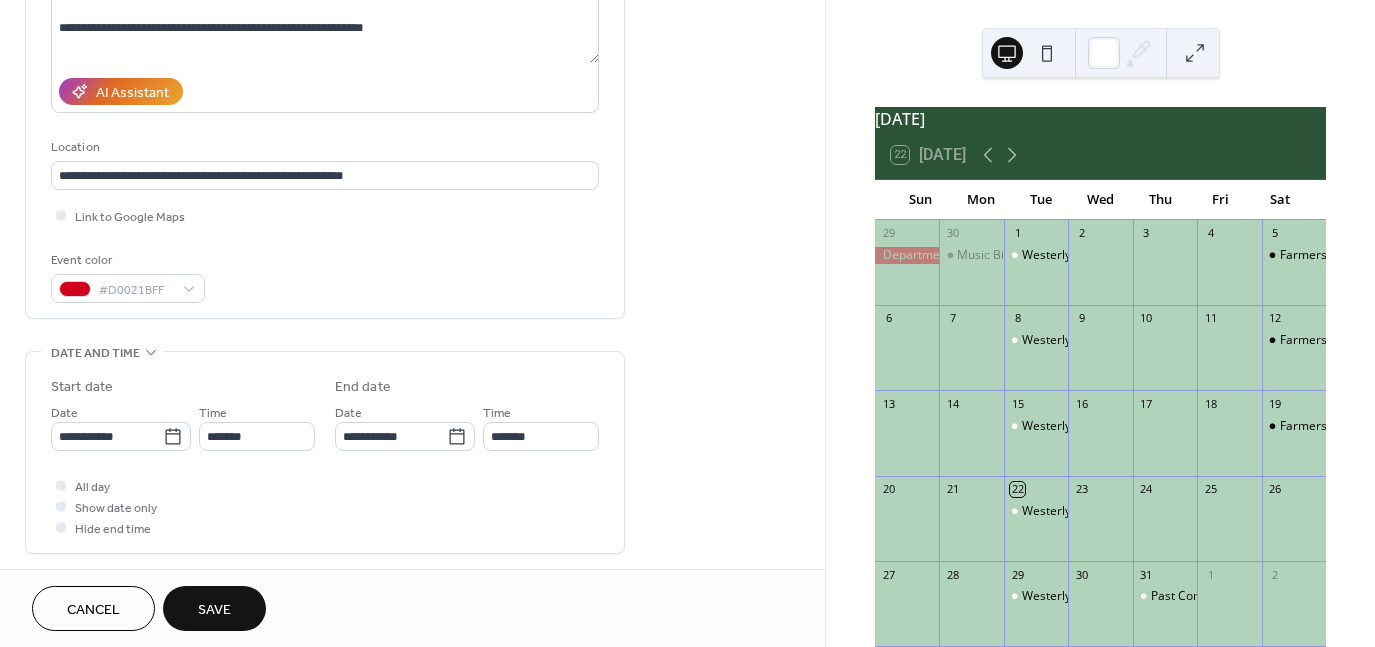 click on "Save" at bounding box center [214, 610] 